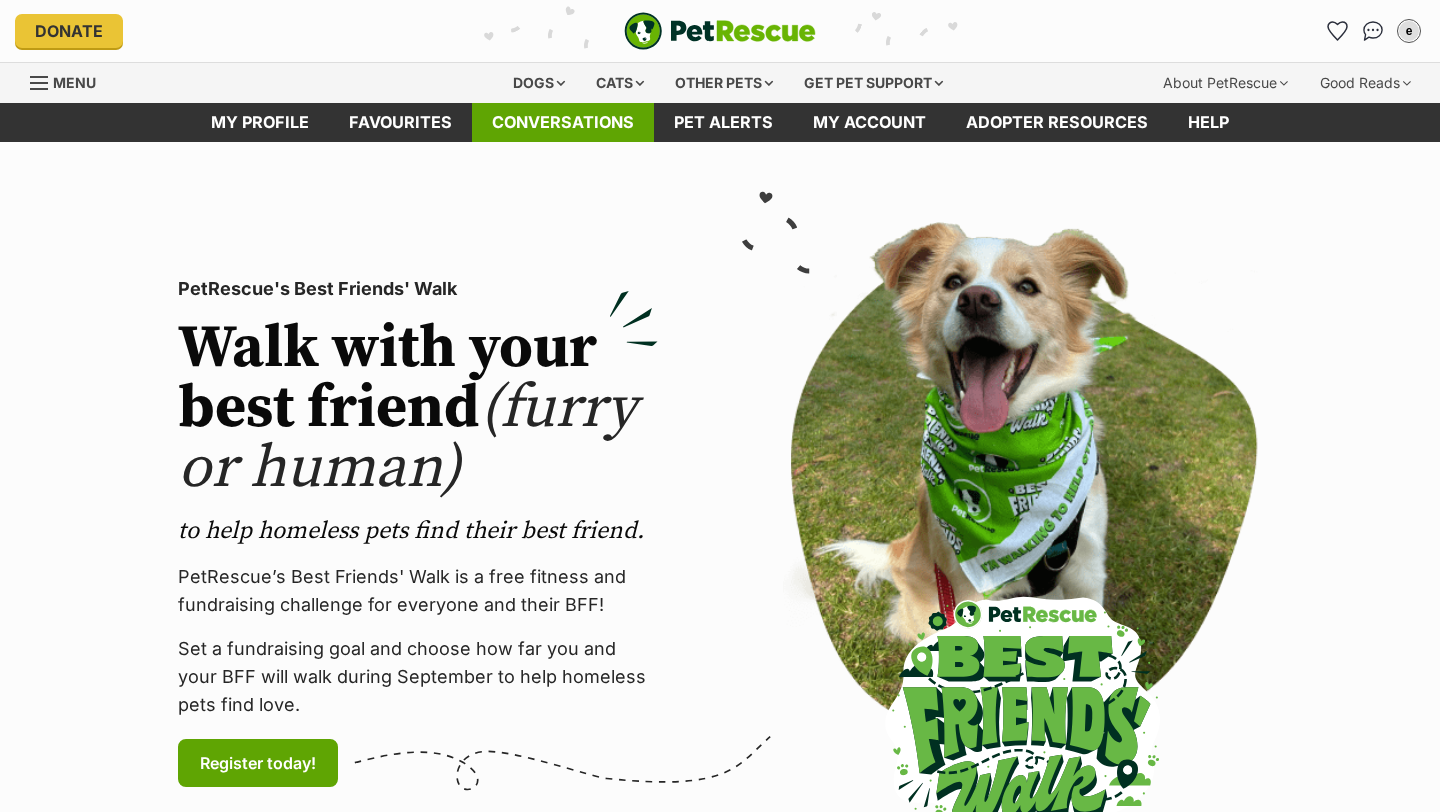 scroll, scrollTop: 0, scrollLeft: 0, axis: both 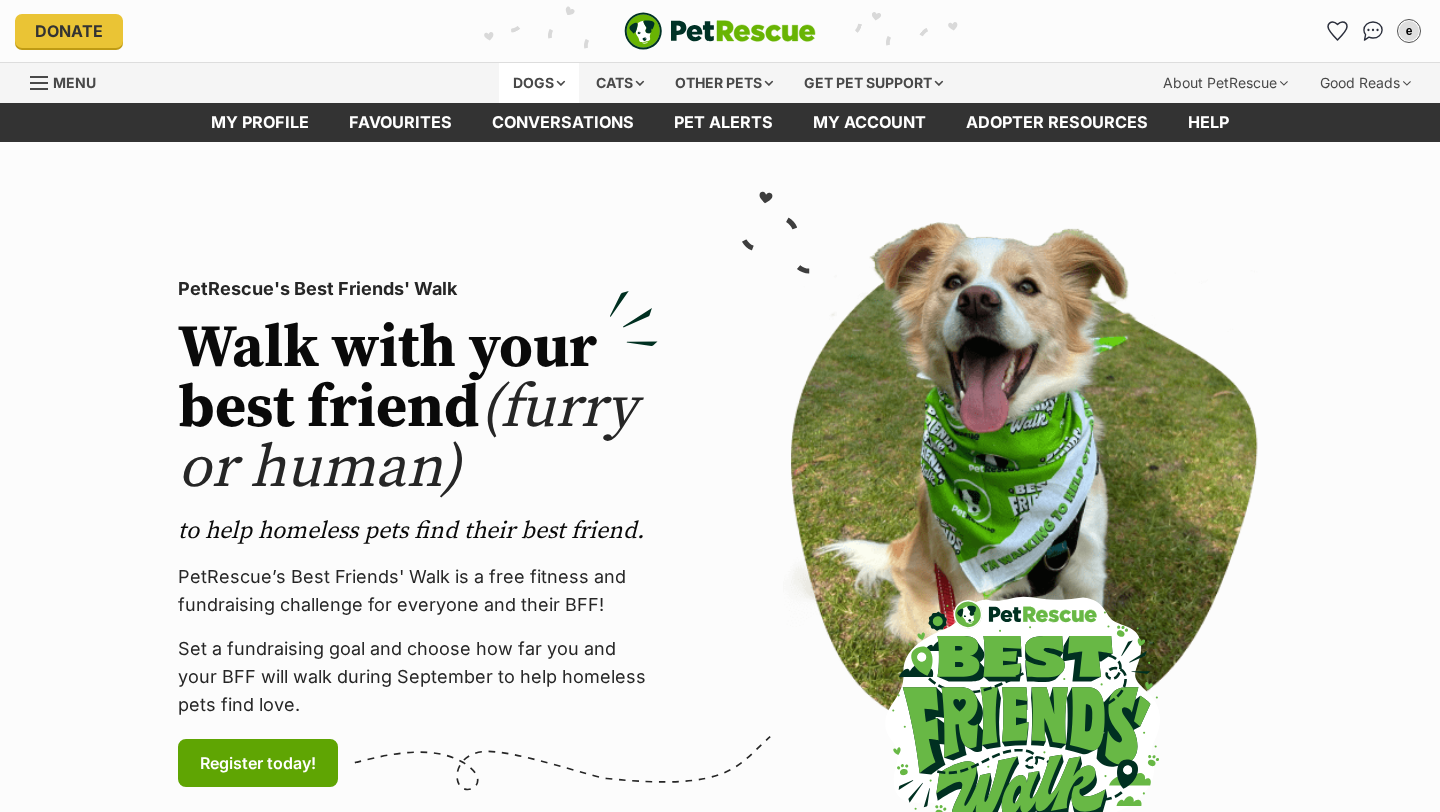 click on "Dogs" at bounding box center [539, 83] 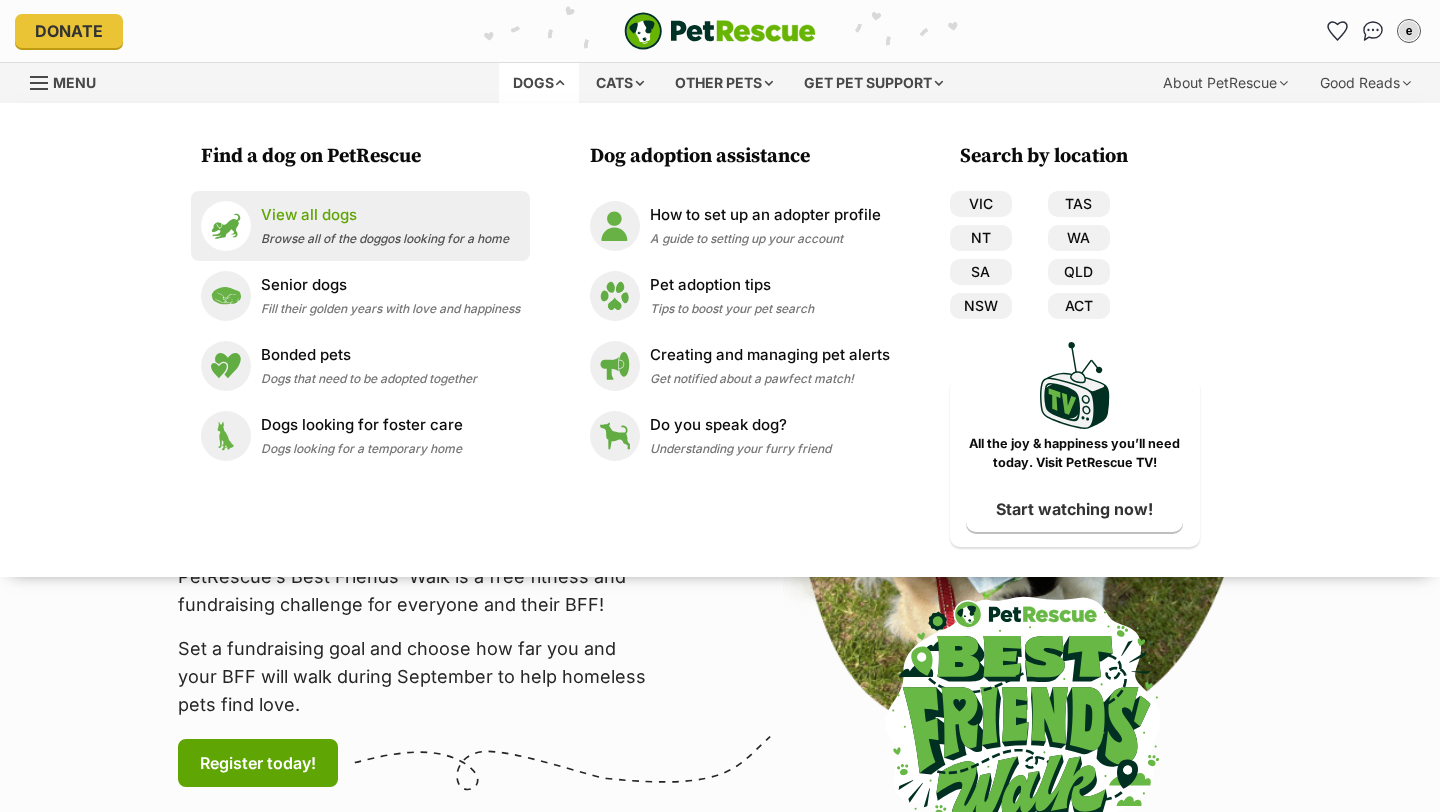 click on "View all dogs" at bounding box center [385, 215] 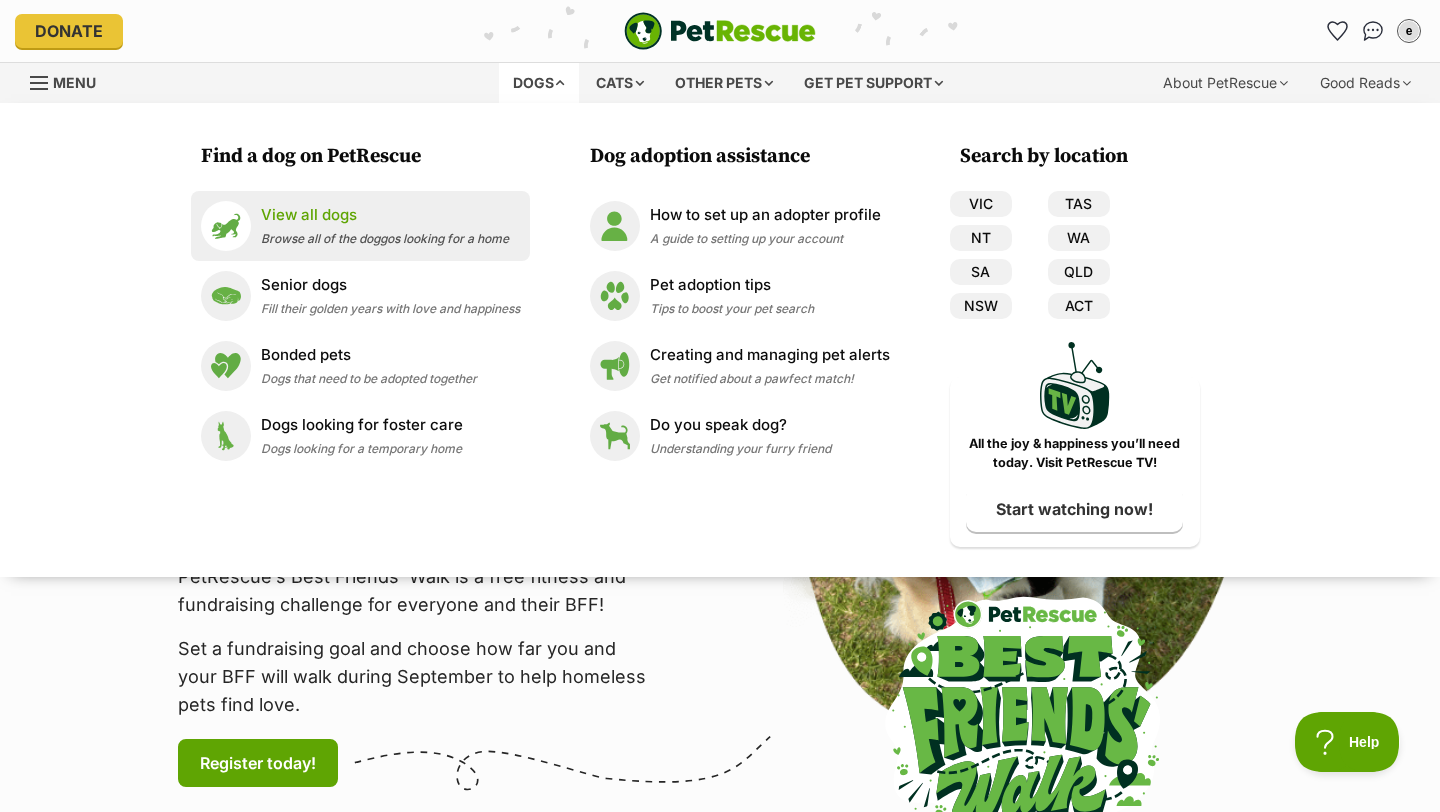 scroll, scrollTop: 0, scrollLeft: 0, axis: both 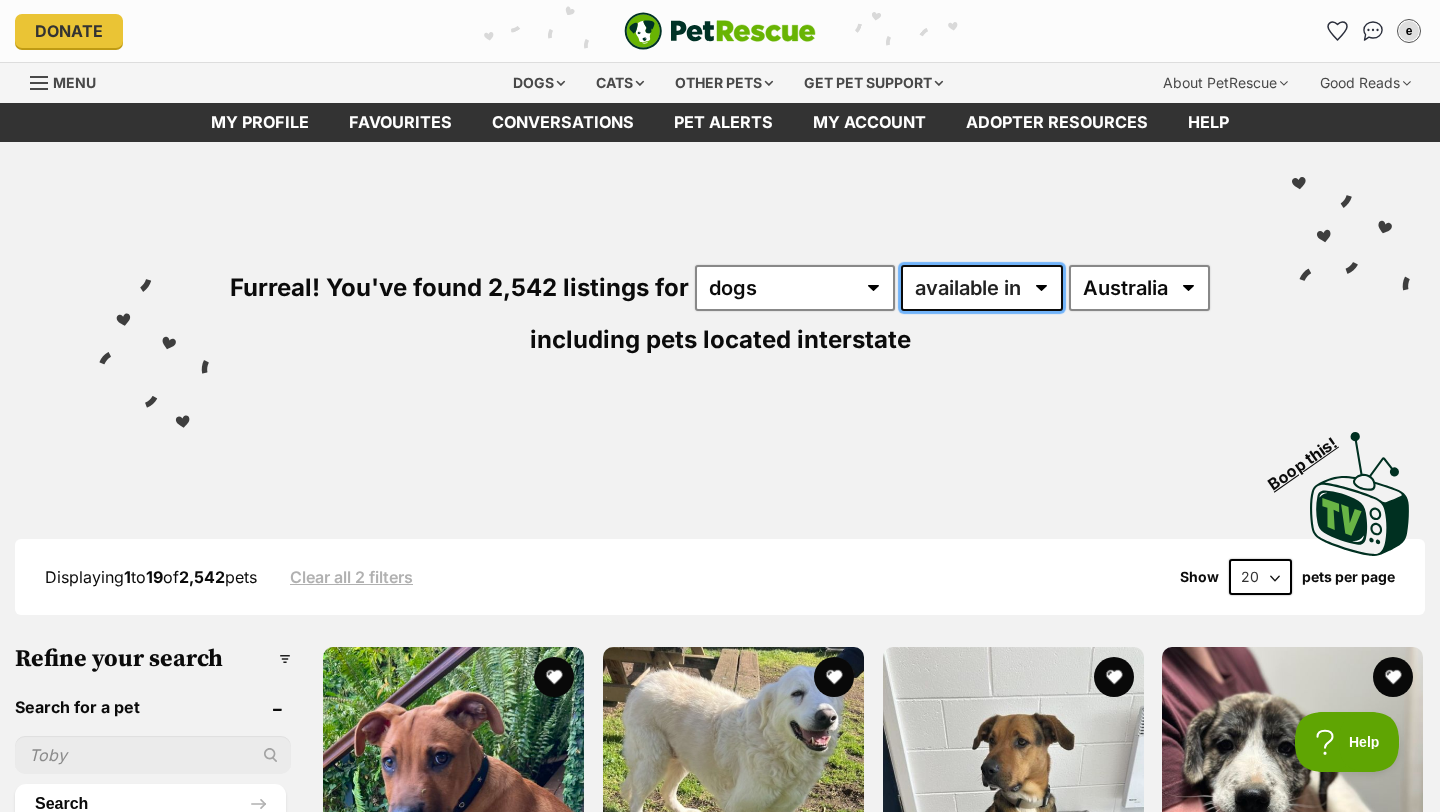 click on "available in
located in" at bounding box center [982, 288] 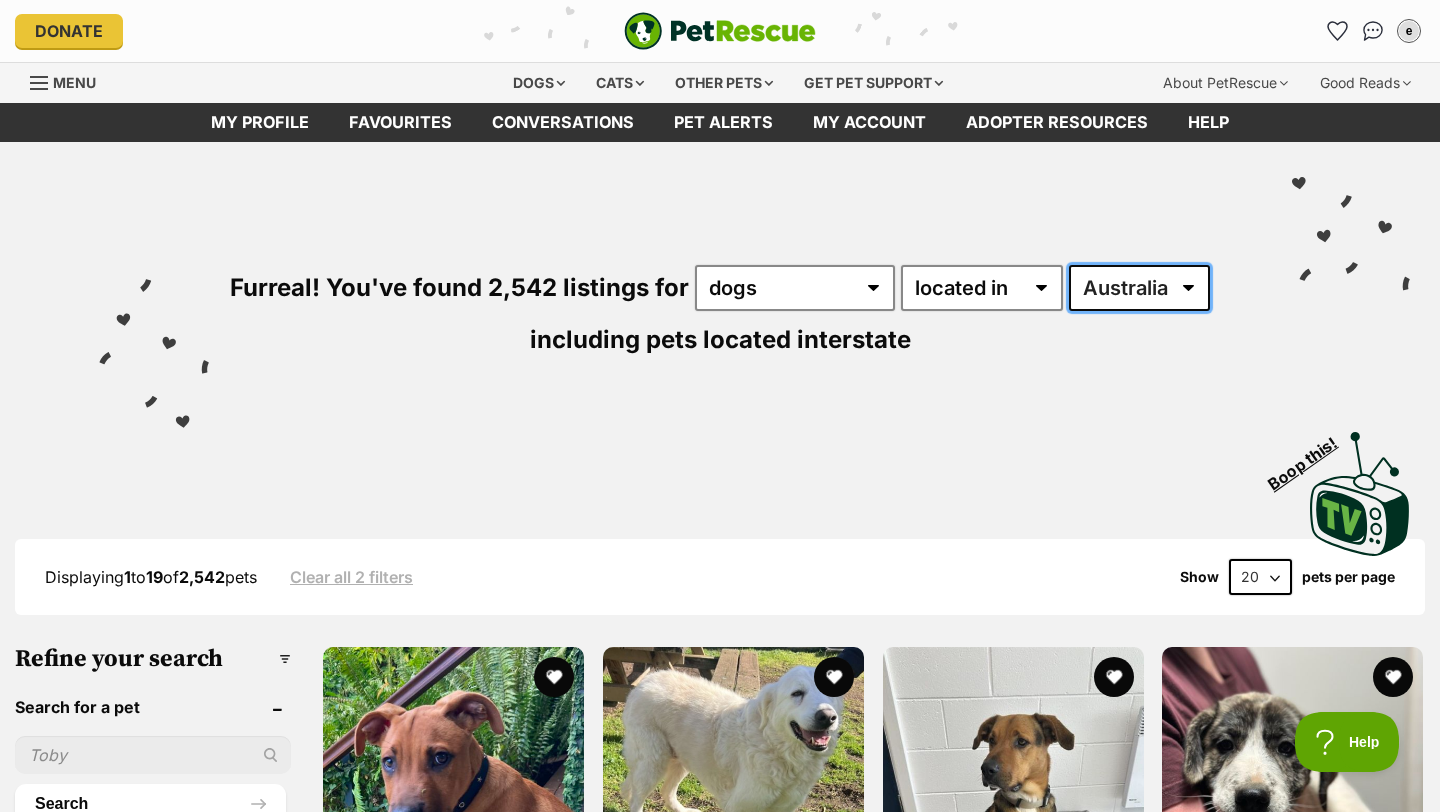 click on "Australia
ACT
NSW
NT
QLD
SA
TAS
VIC
WA" at bounding box center (1139, 288) 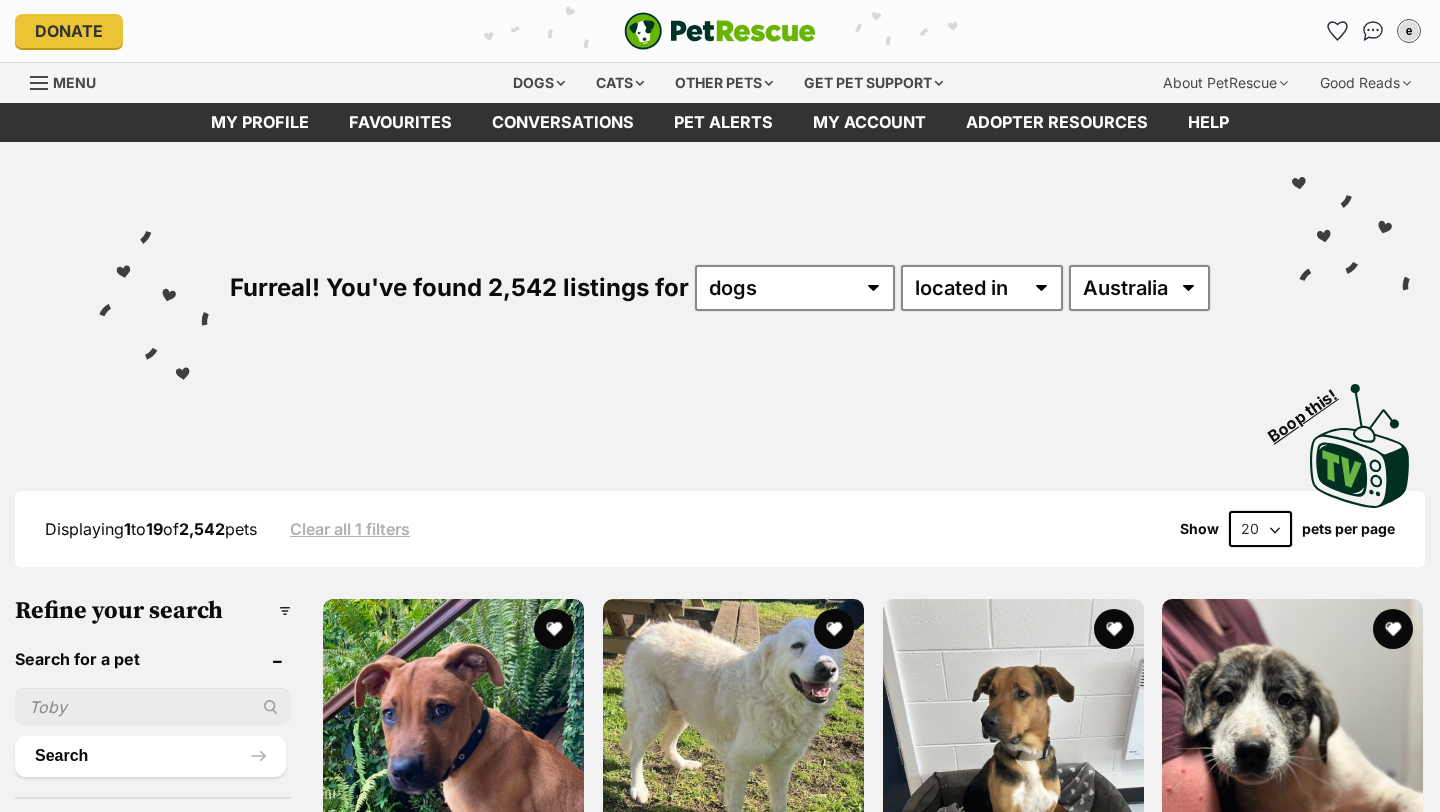 scroll, scrollTop: 0, scrollLeft: 0, axis: both 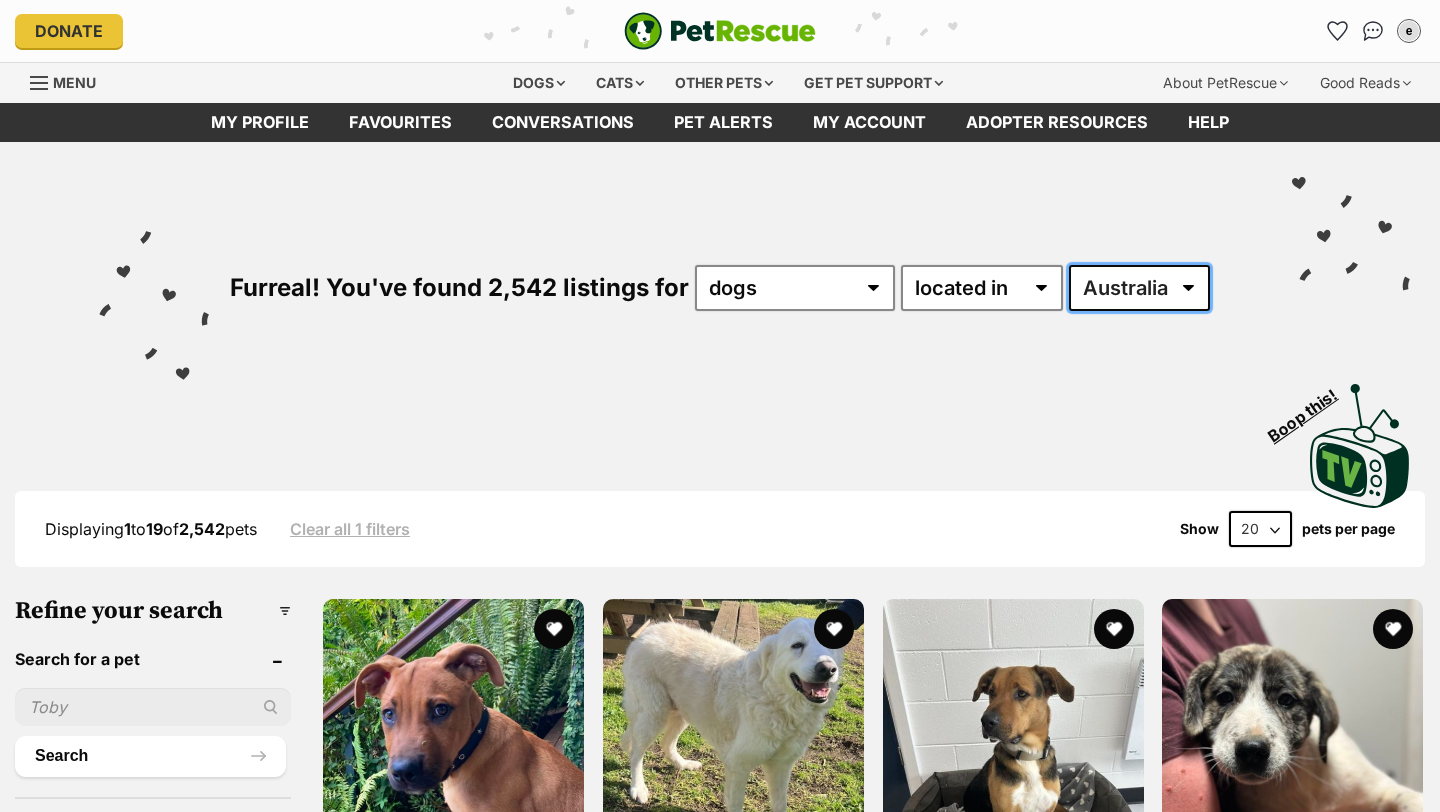 click on "Australia
ACT
NSW
NT
QLD
SA
TAS
VIC
WA" at bounding box center (1139, 288) 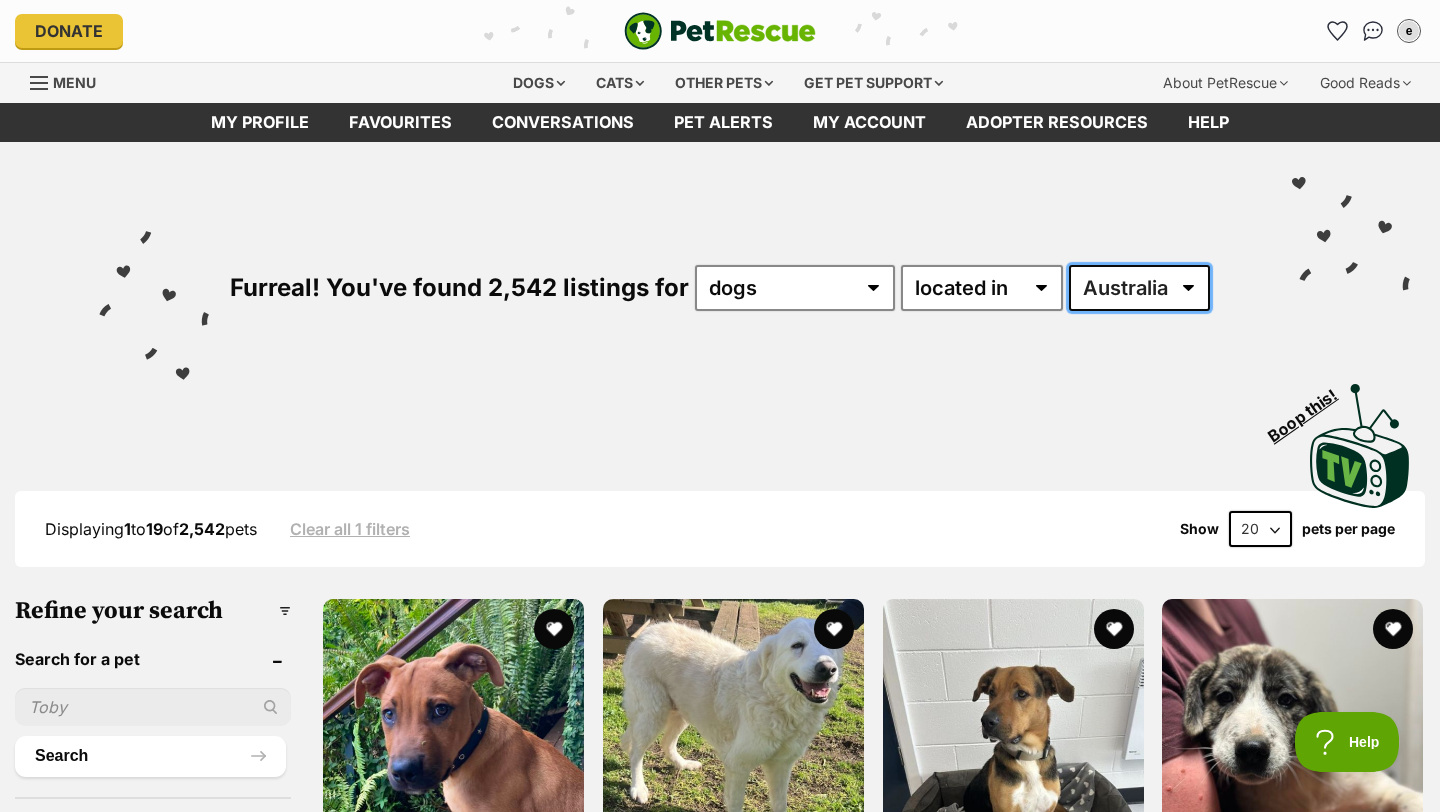 scroll, scrollTop: 0, scrollLeft: 0, axis: both 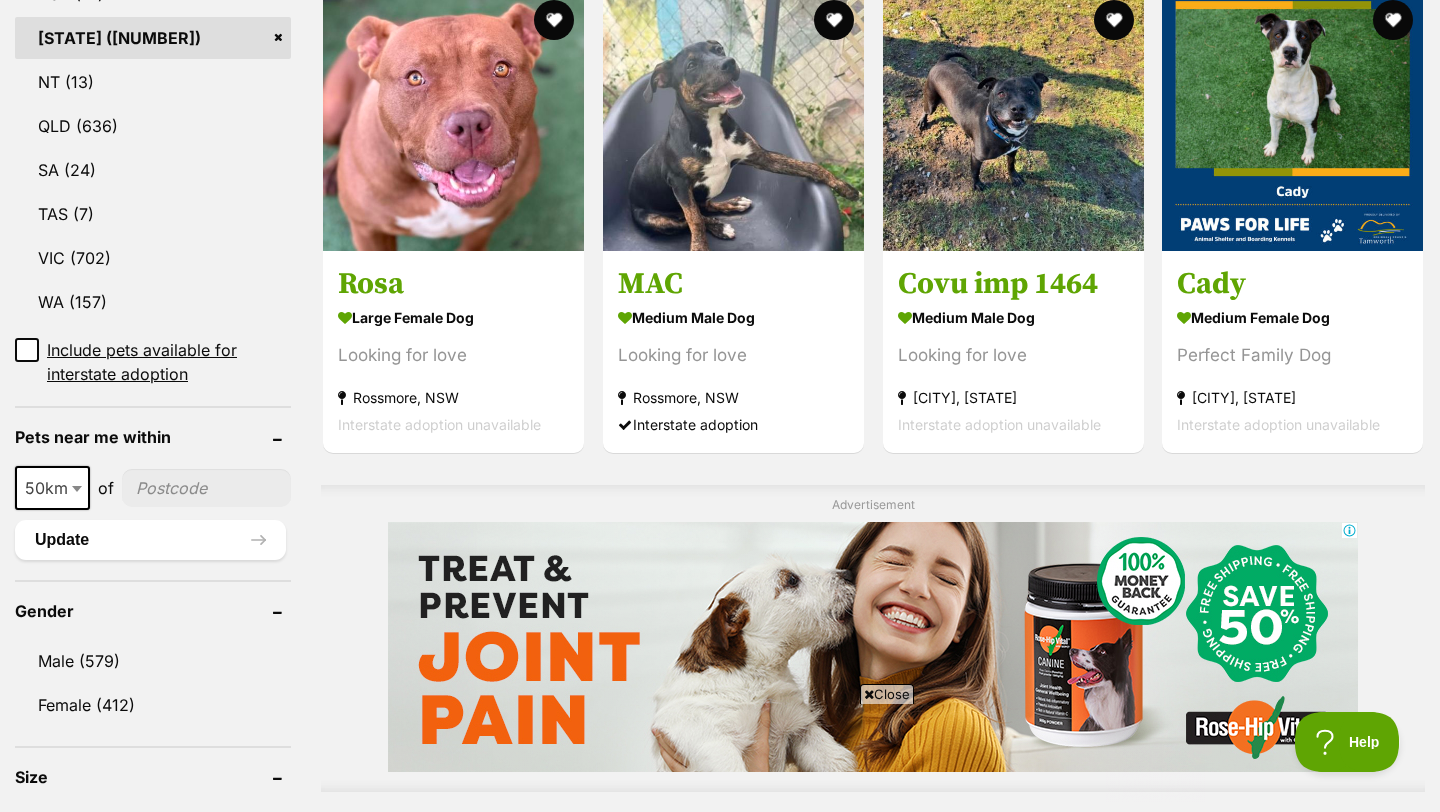 click at bounding box center [206, 488] 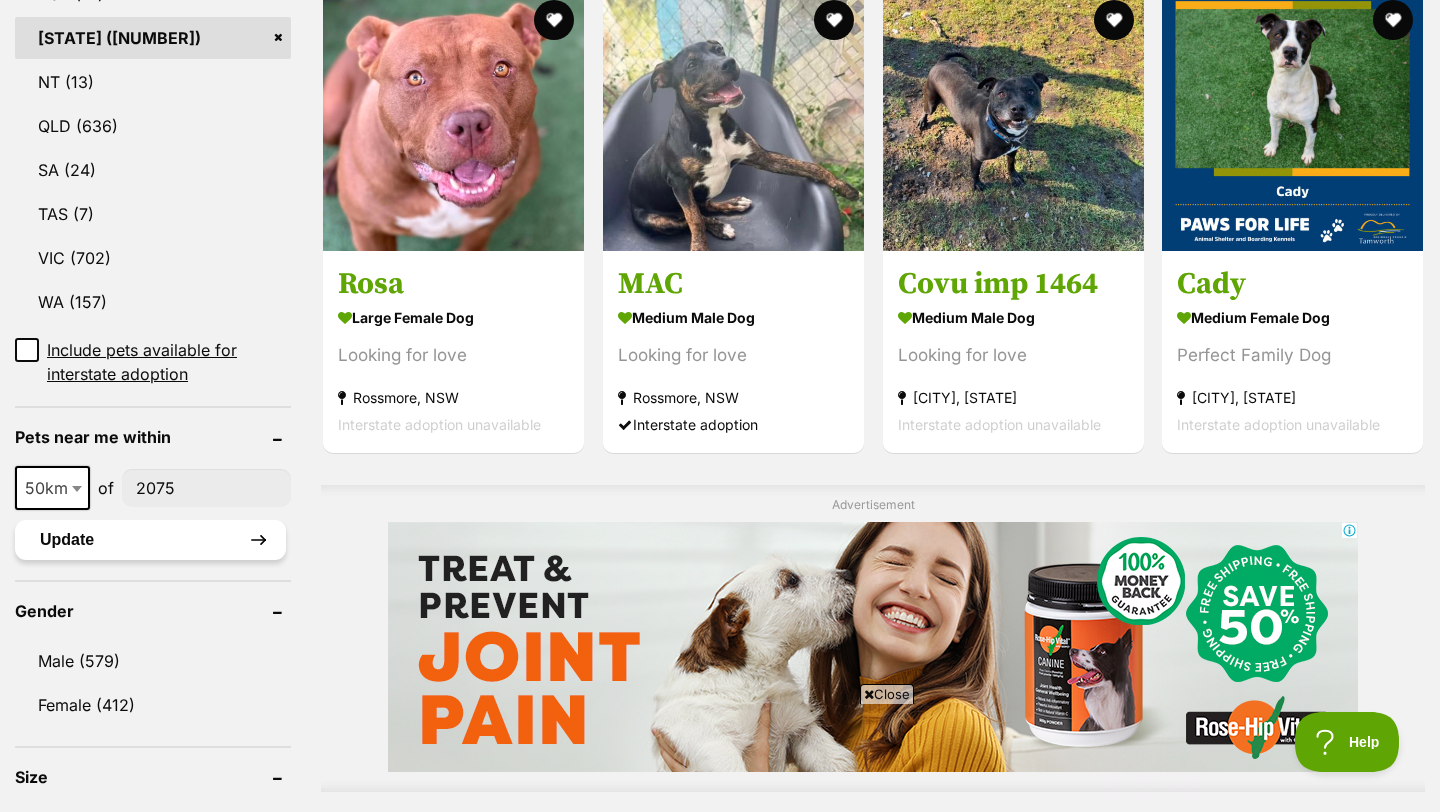 click on "Update" at bounding box center (150, 540) 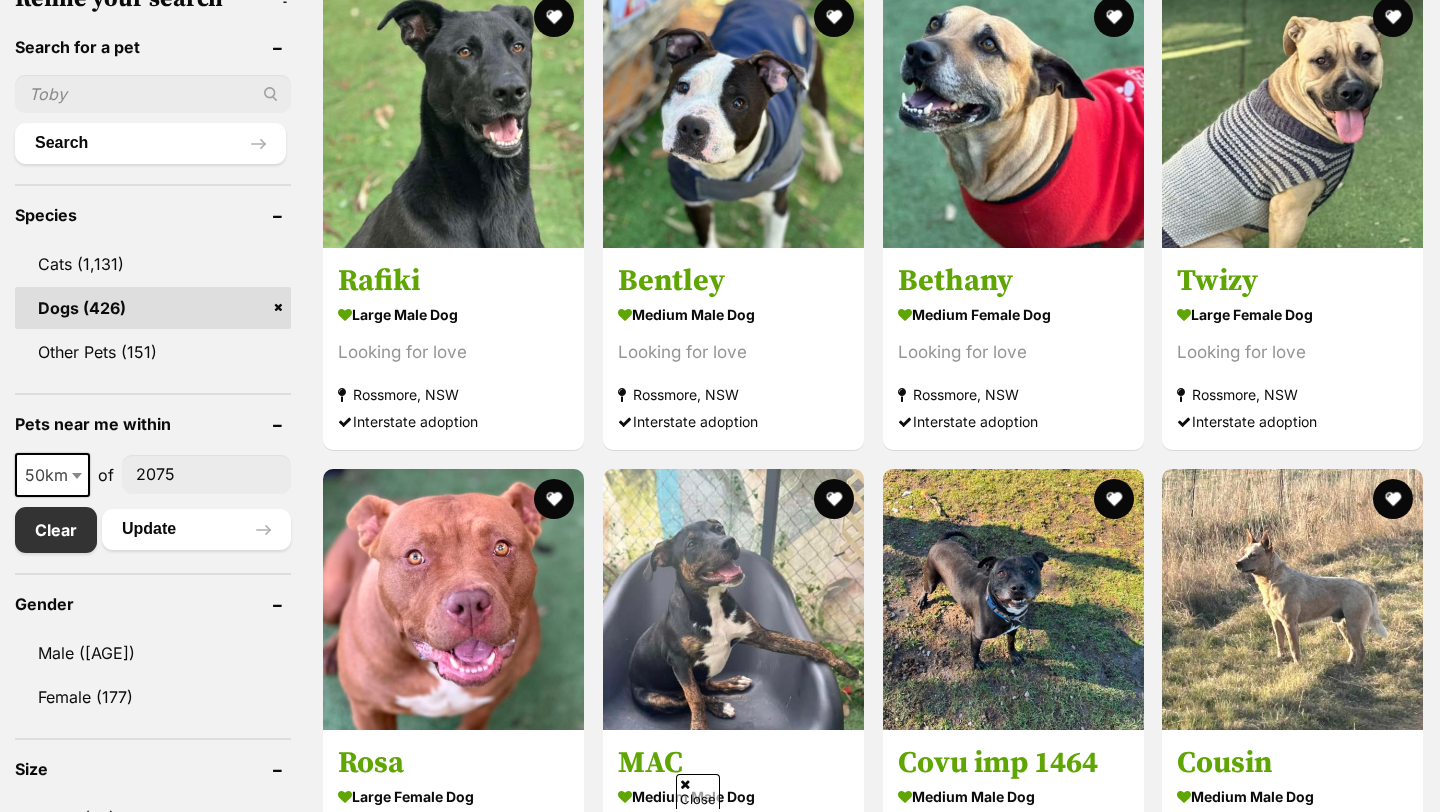 scroll, scrollTop: 909, scrollLeft: 0, axis: vertical 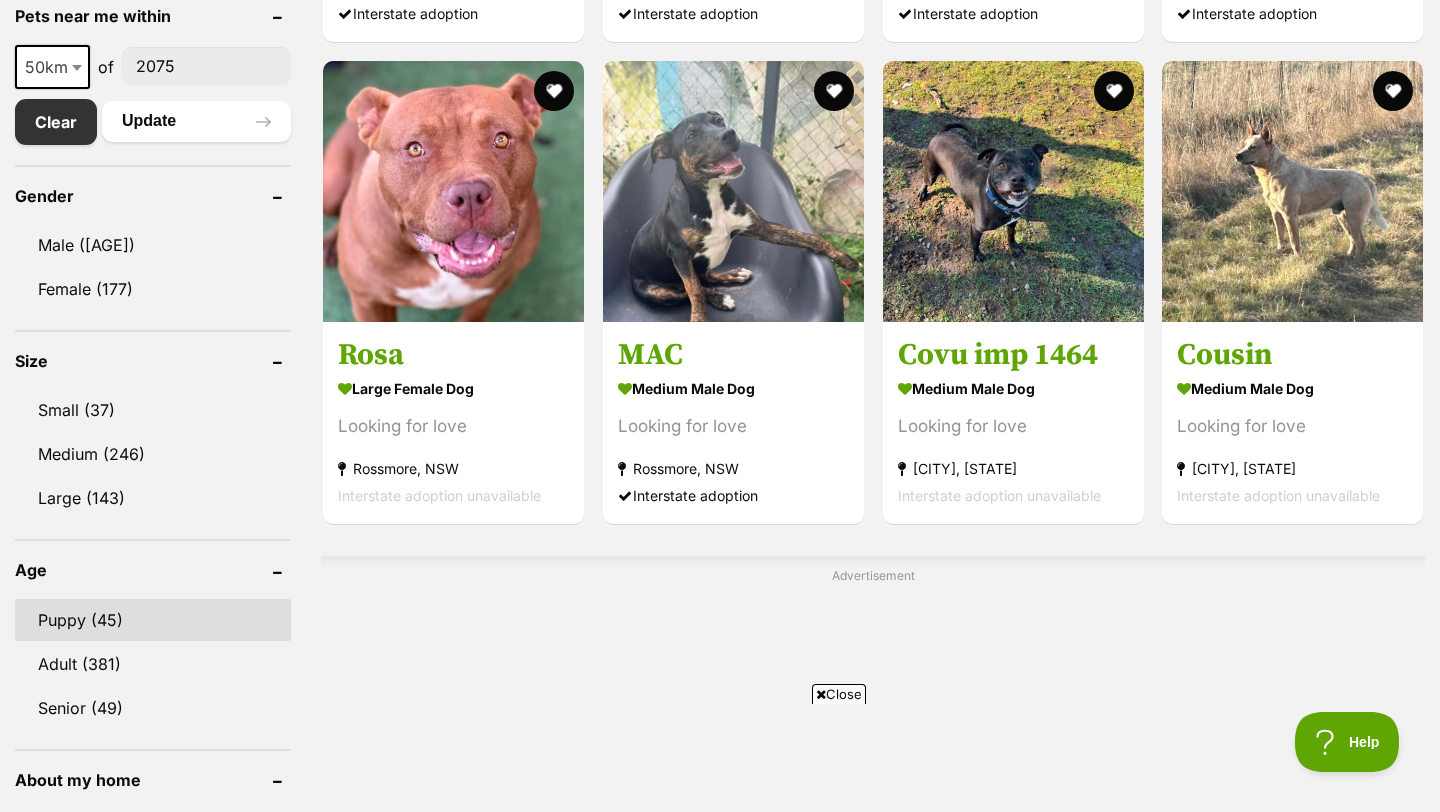 click on "Puppy (45)" at bounding box center [153, 620] 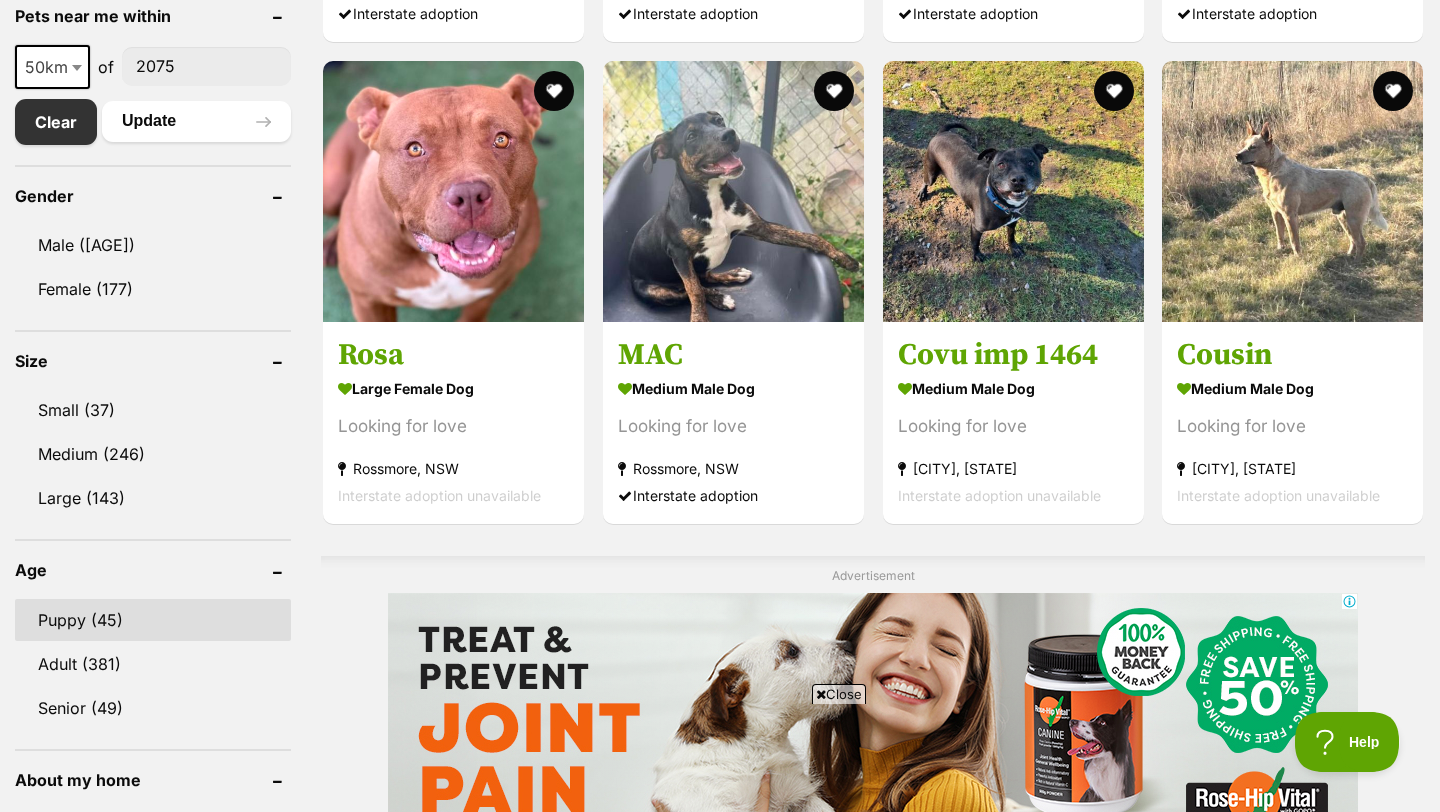 scroll, scrollTop: 0, scrollLeft: 0, axis: both 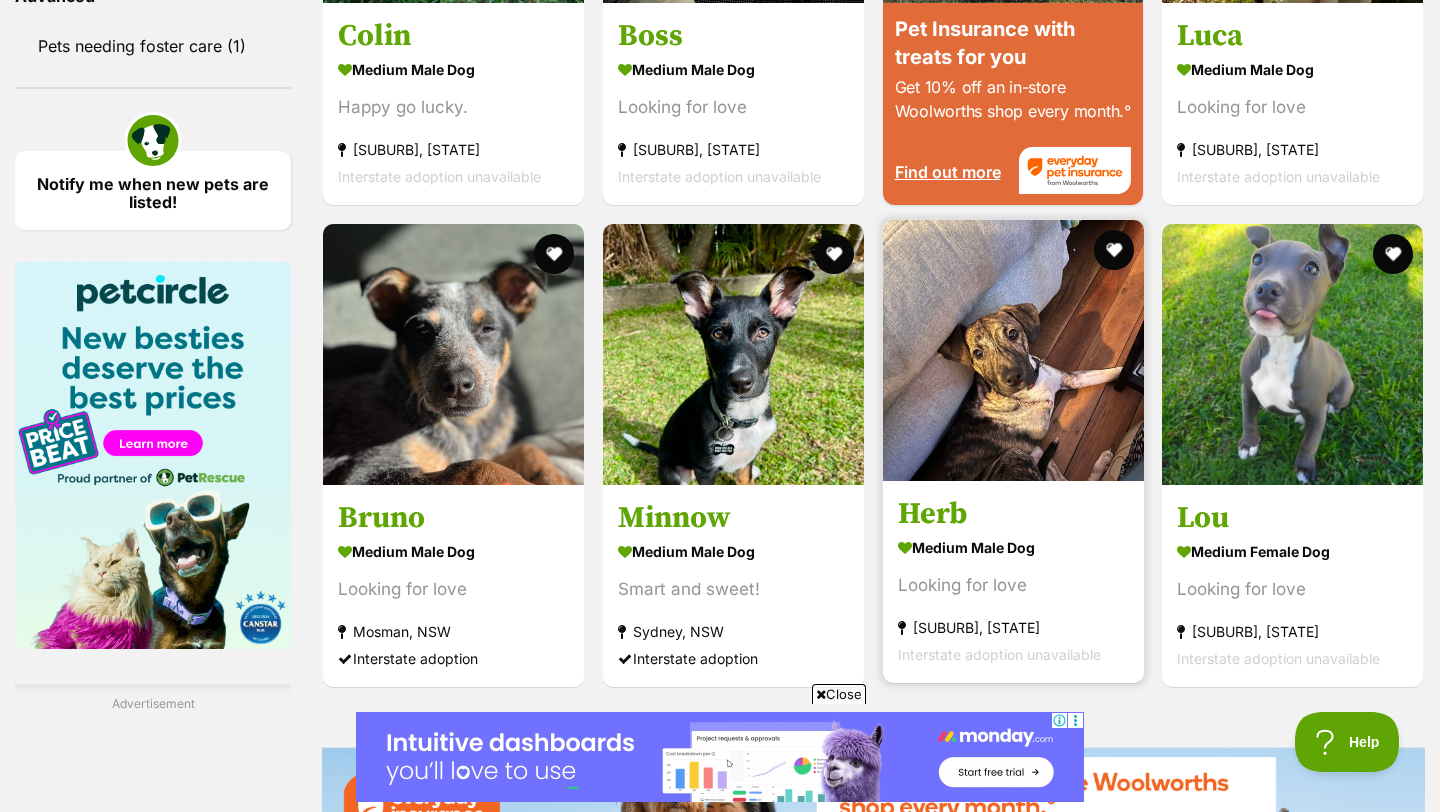 click at bounding box center (1013, 350) 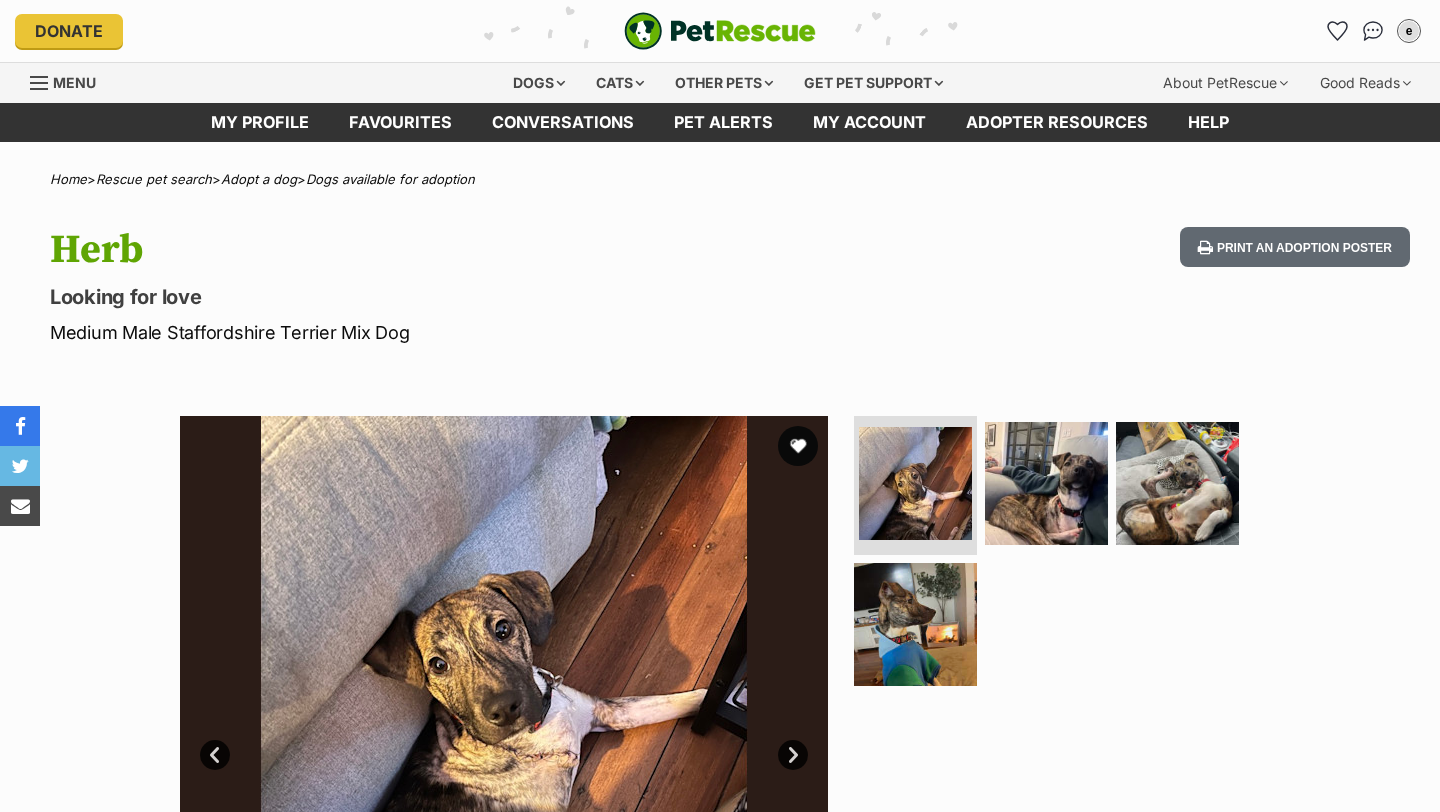 scroll, scrollTop: 0, scrollLeft: 0, axis: both 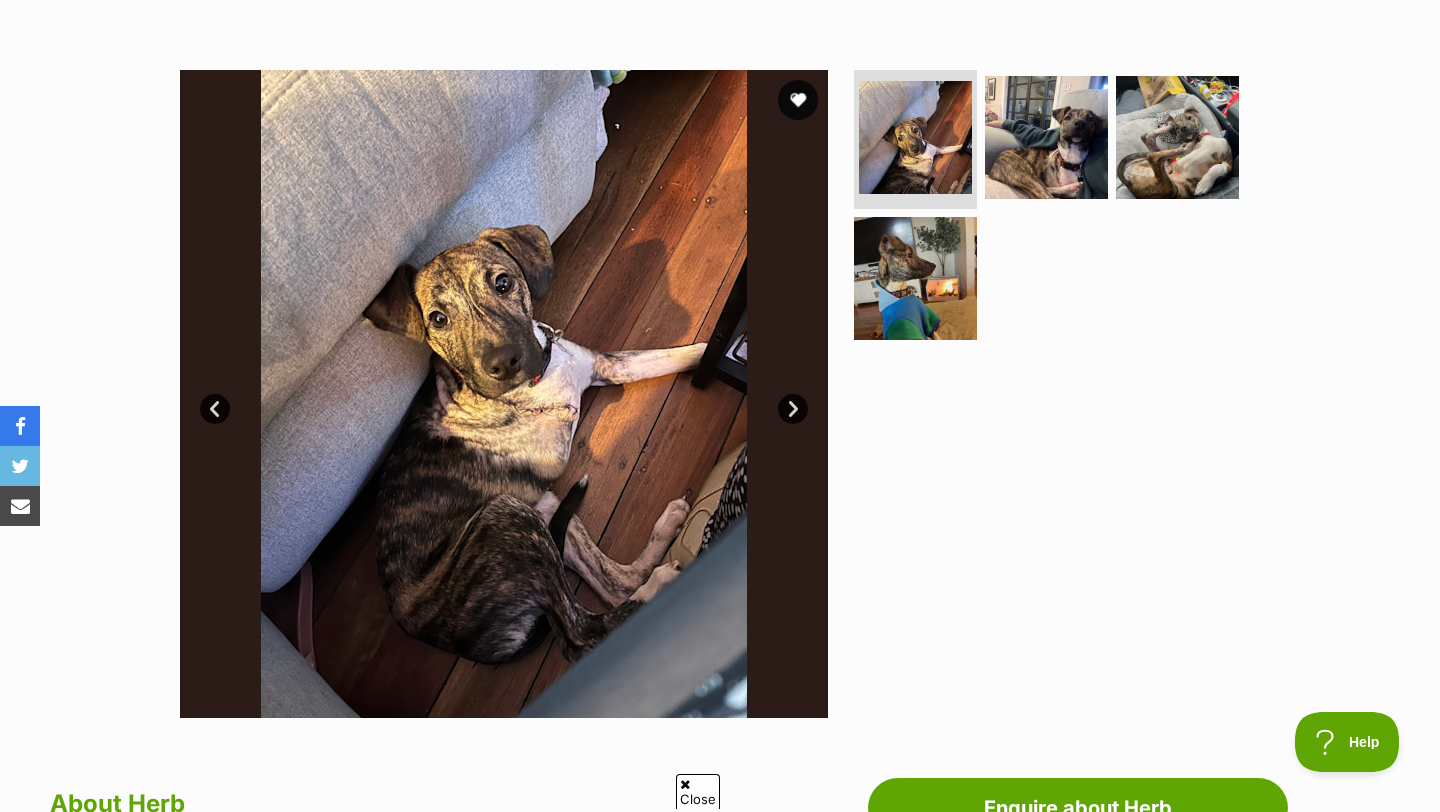 click on "Next" at bounding box center (793, 409) 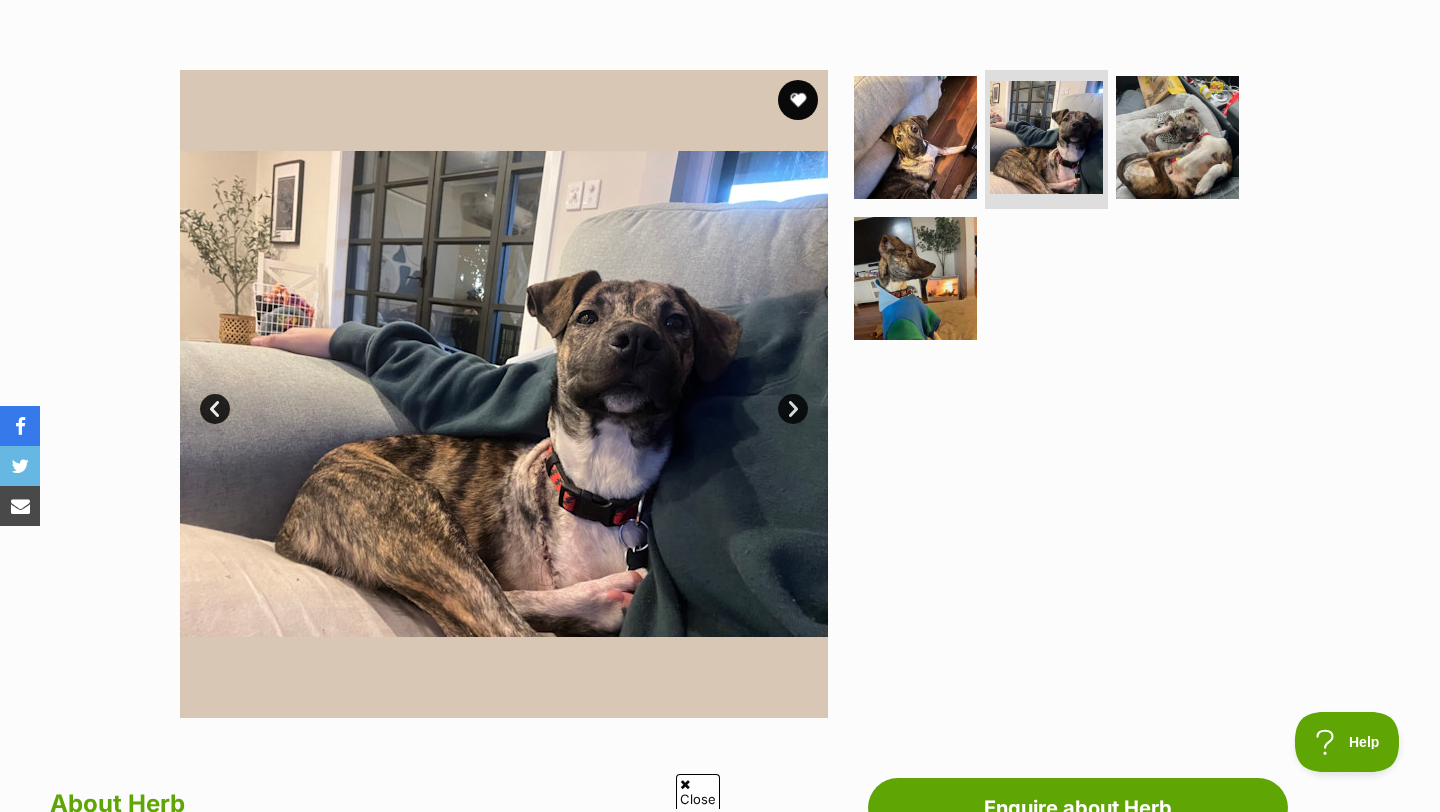 scroll, scrollTop: 0, scrollLeft: 0, axis: both 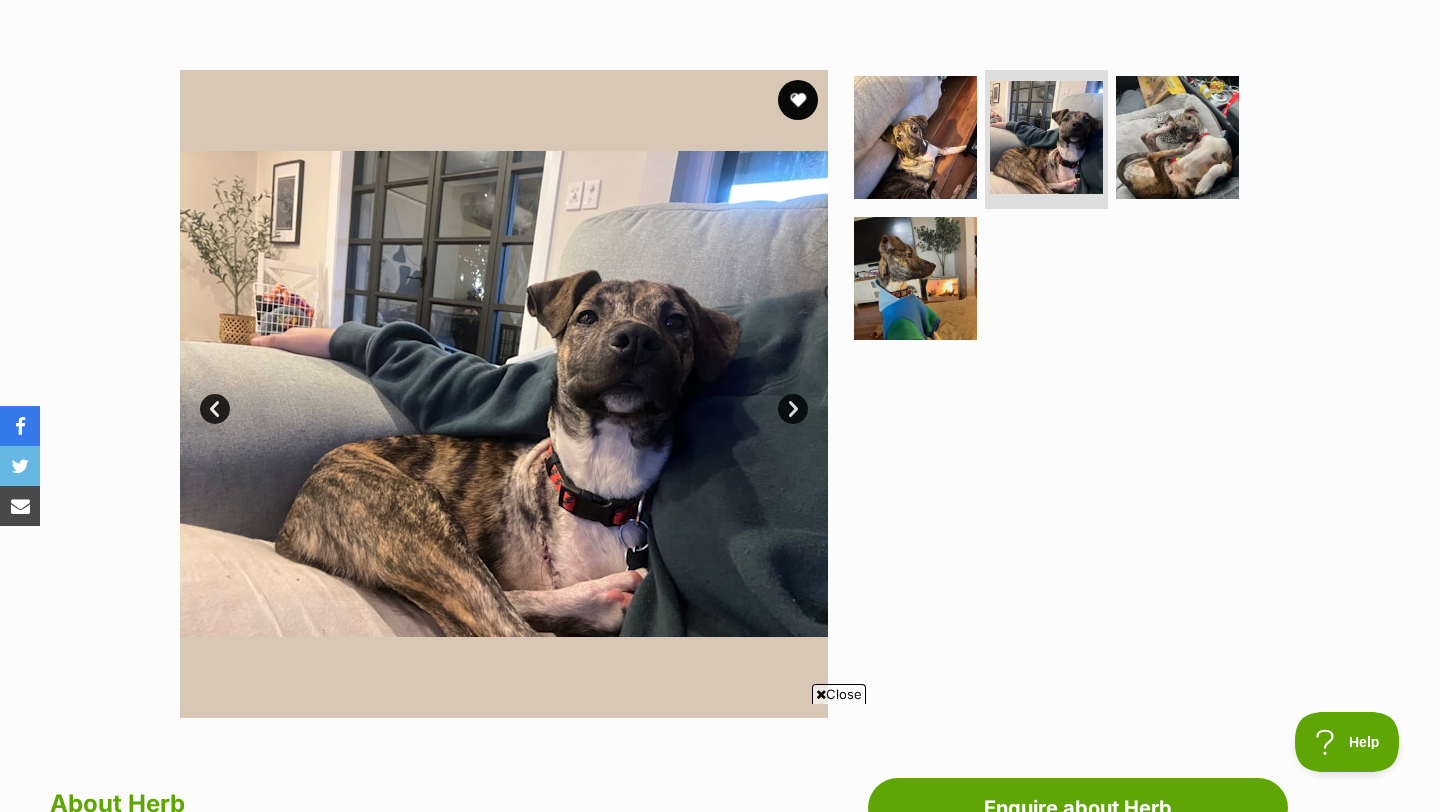 click on "Next" at bounding box center [793, 409] 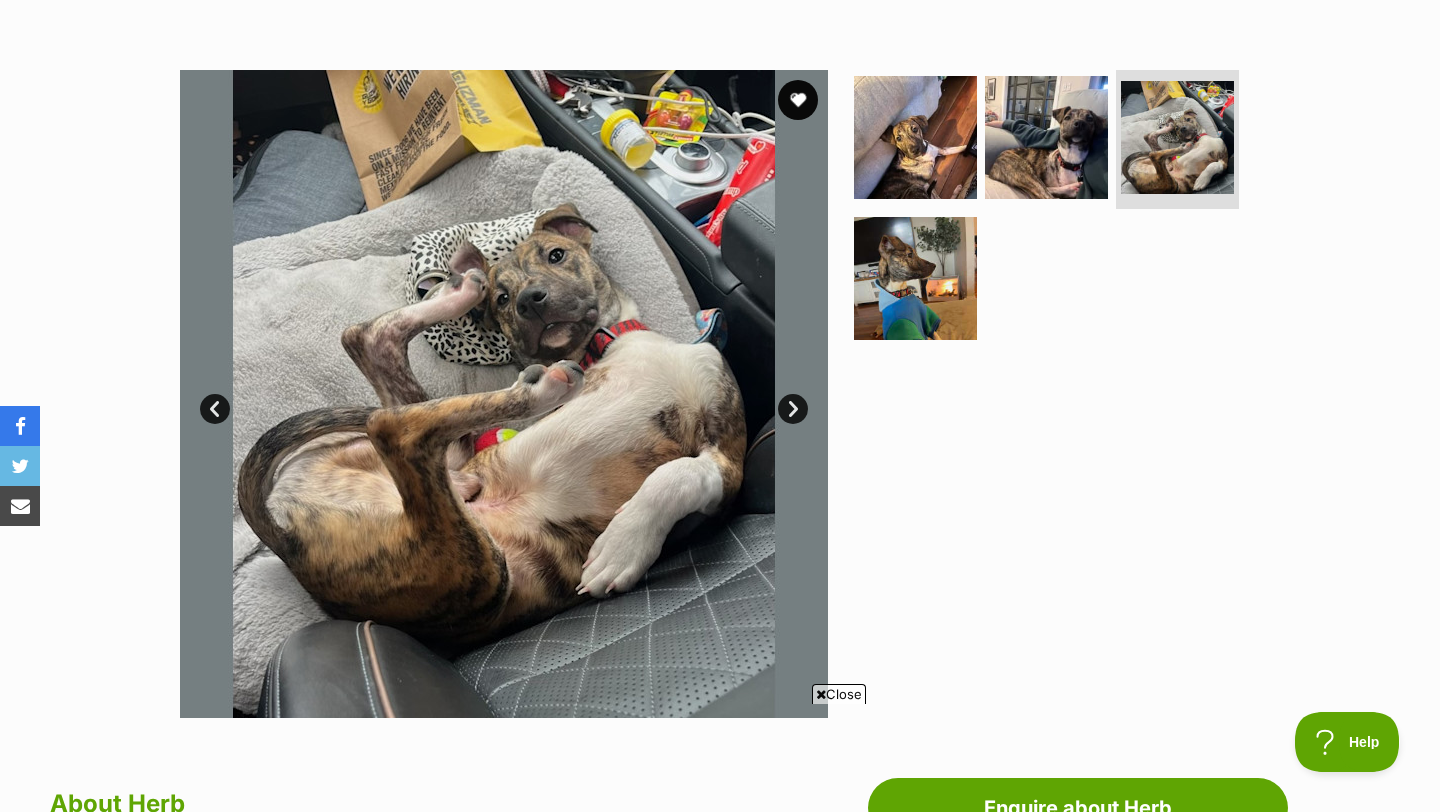 scroll, scrollTop: 0, scrollLeft: 0, axis: both 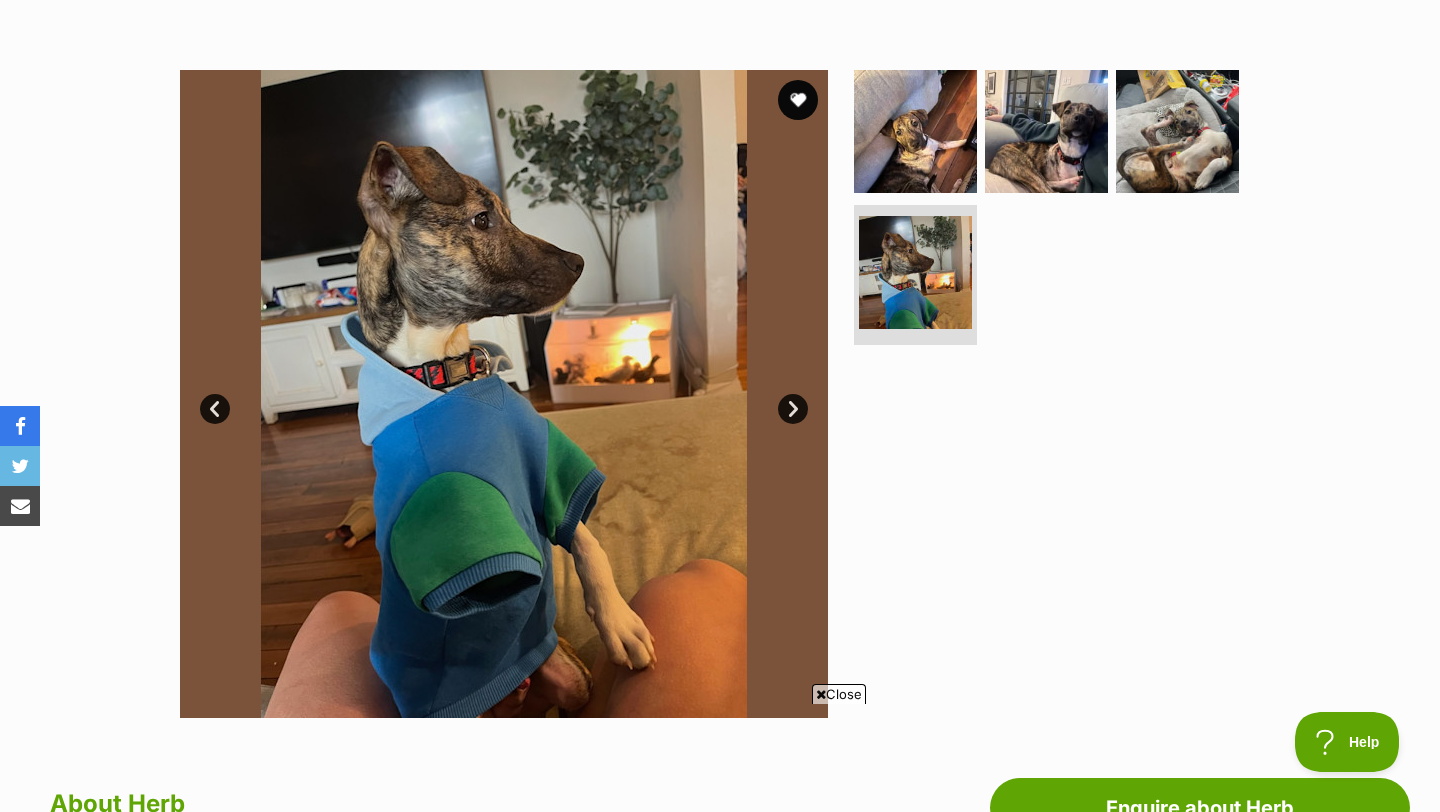 click on "Next" at bounding box center [793, 409] 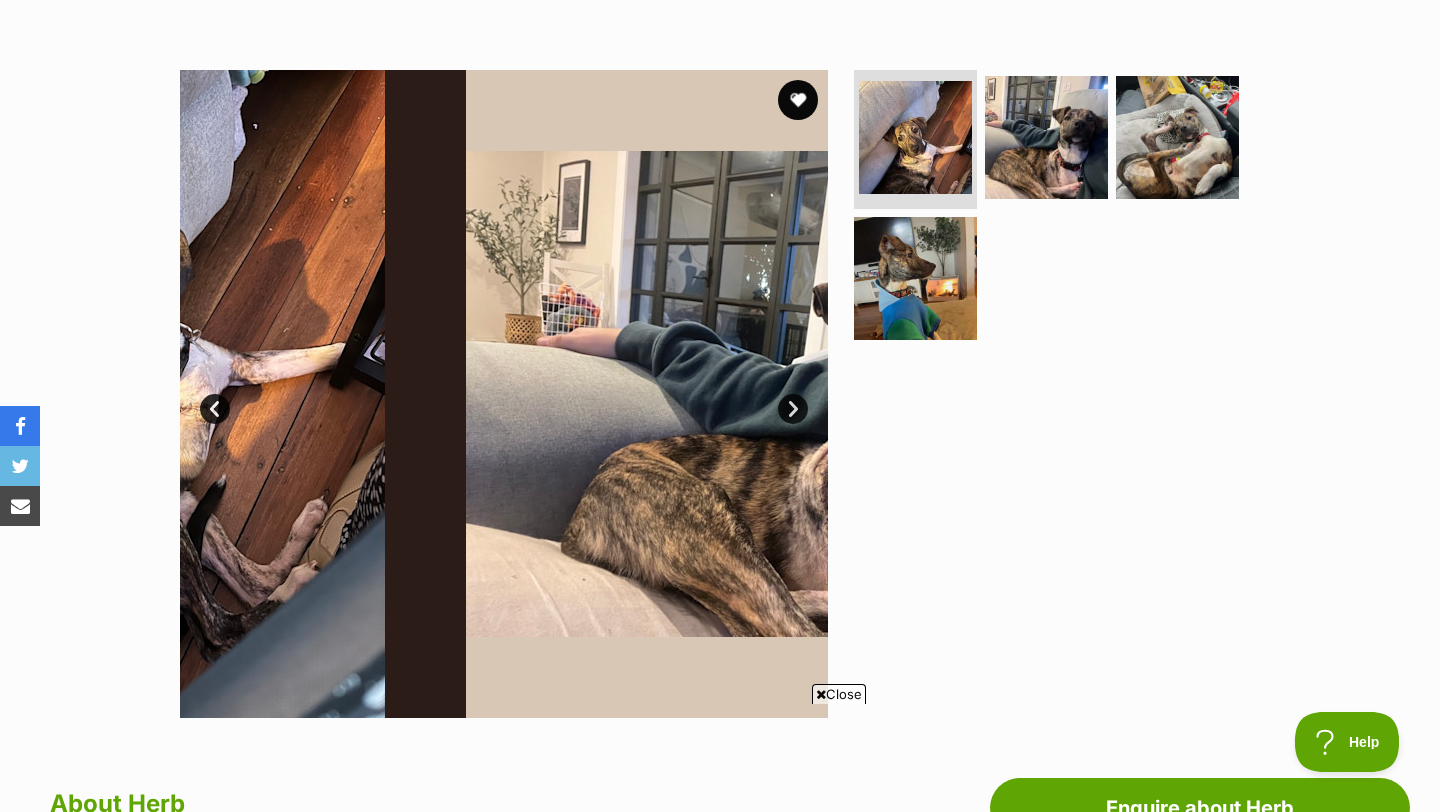 scroll, scrollTop: 0, scrollLeft: 0, axis: both 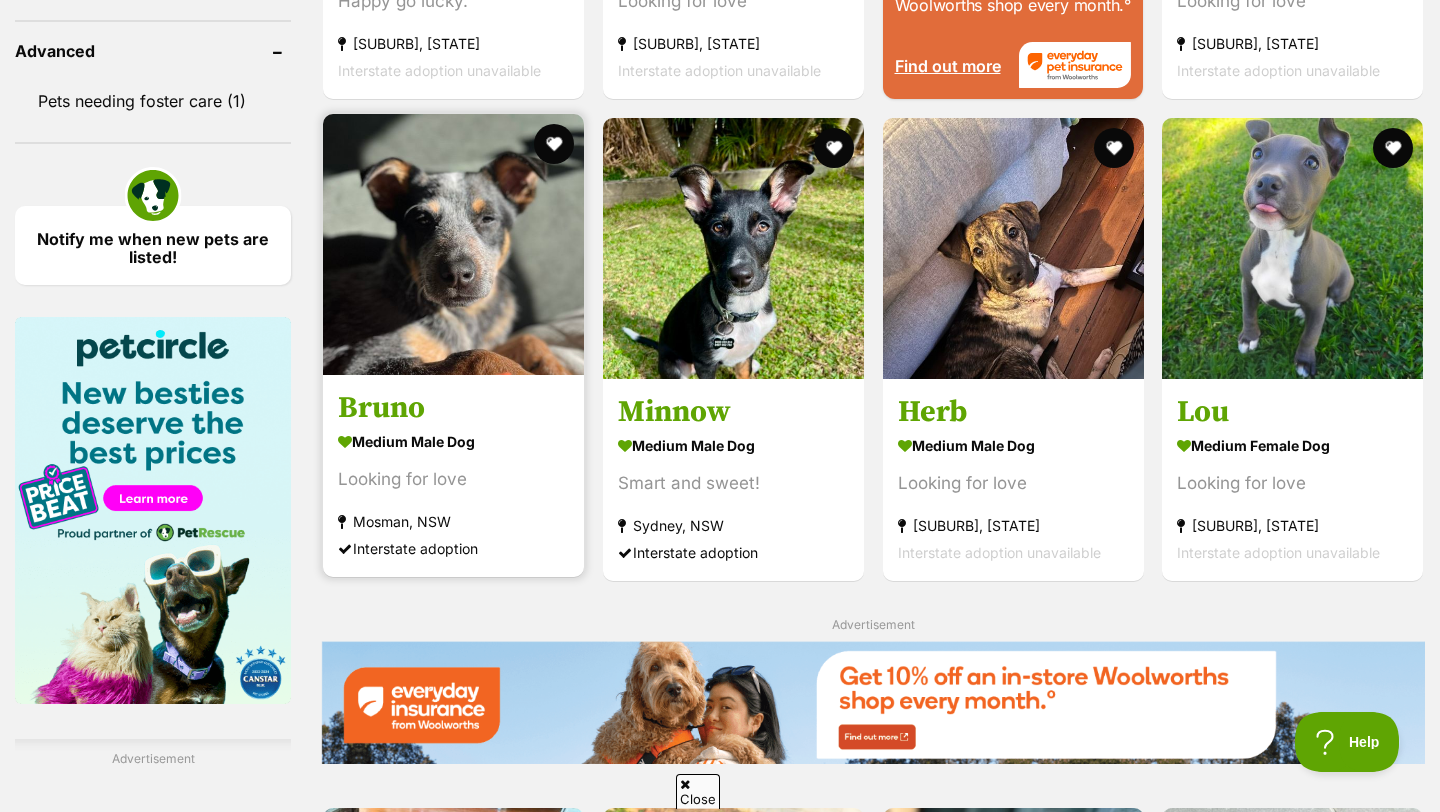 click at bounding box center [453, 244] 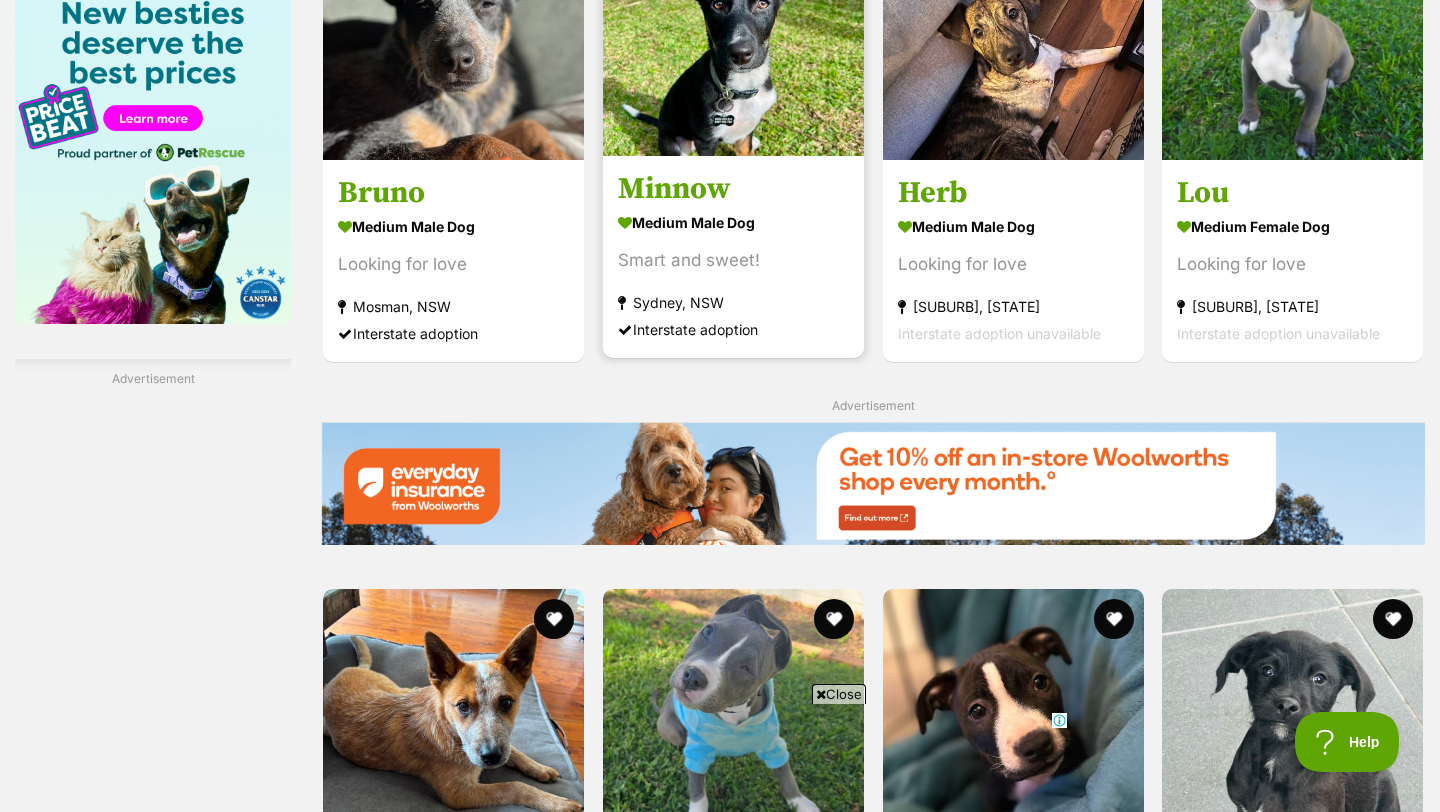scroll, scrollTop: 0, scrollLeft: 0, axis: both 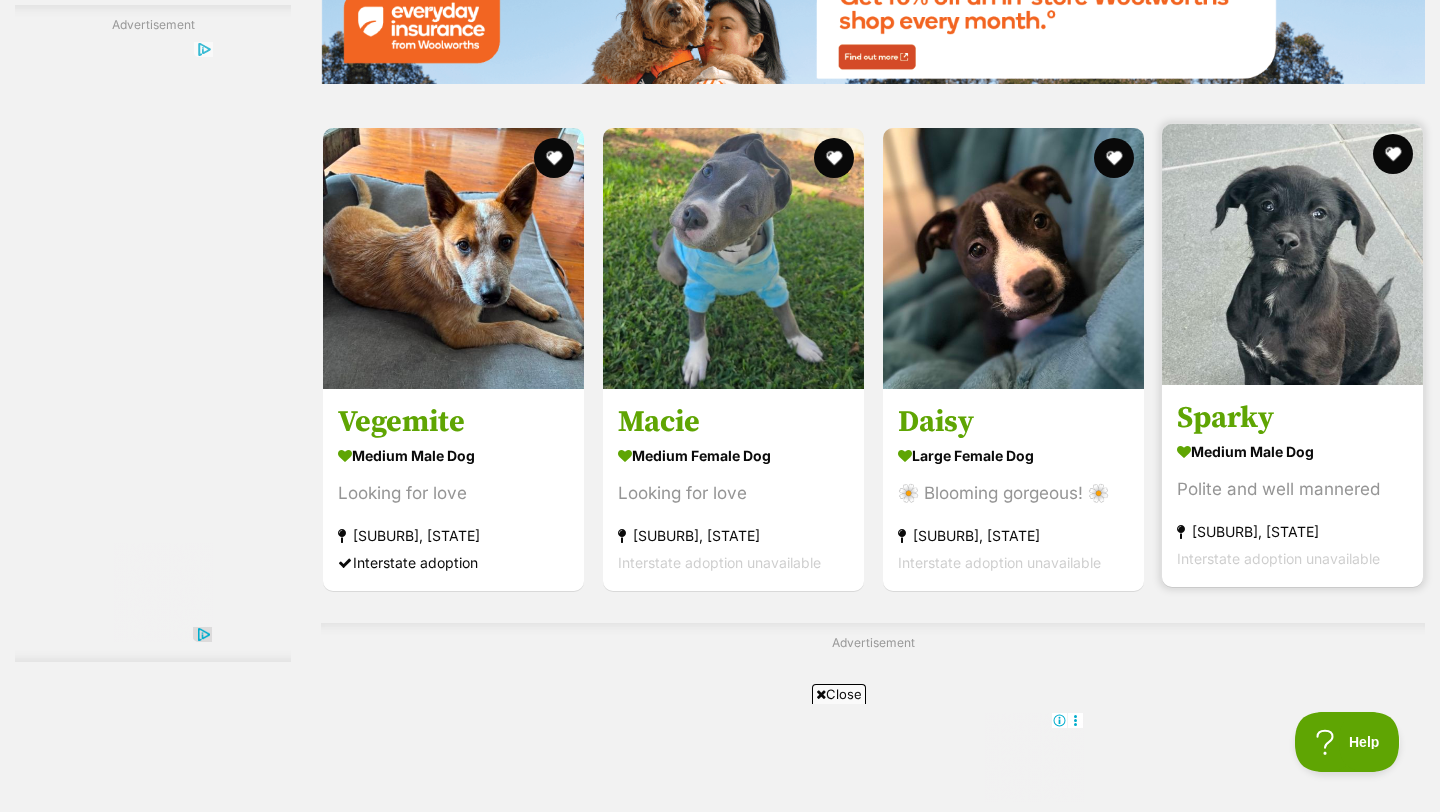click at bounding box center [1292, 254] 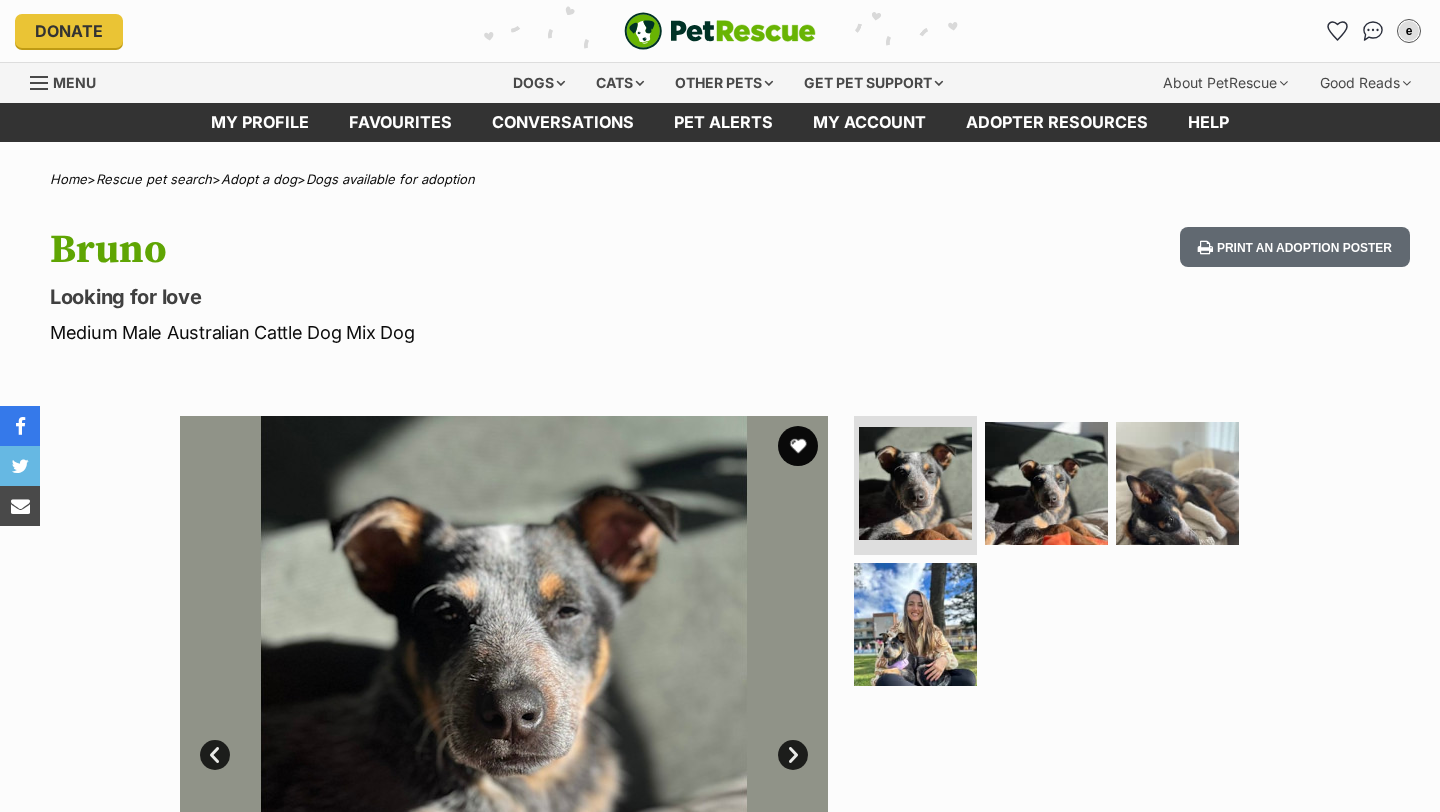scroll, scrollTop: 121, scrollLeft: 0, axis: vertical 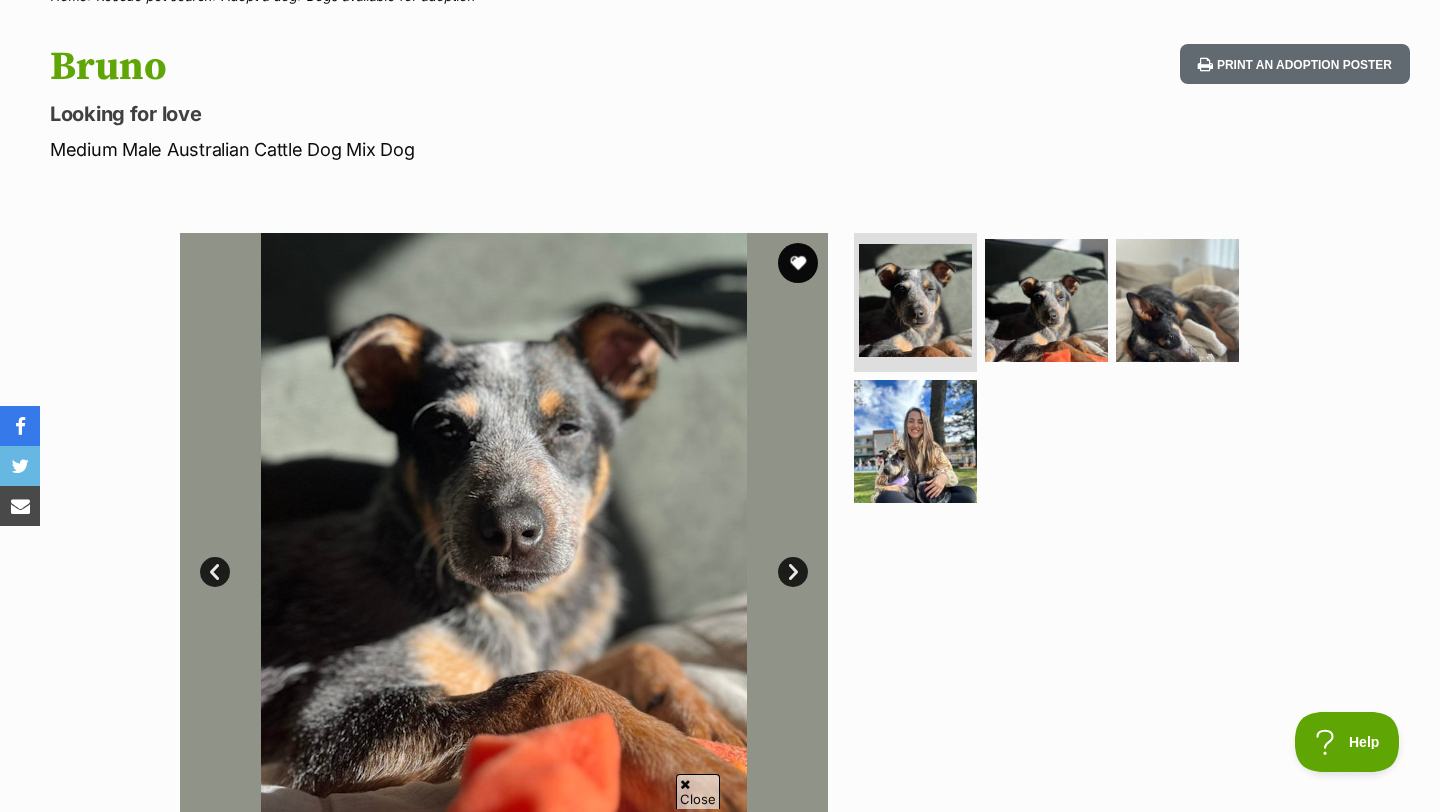 click on "Next" at bounding box center (793, 572) 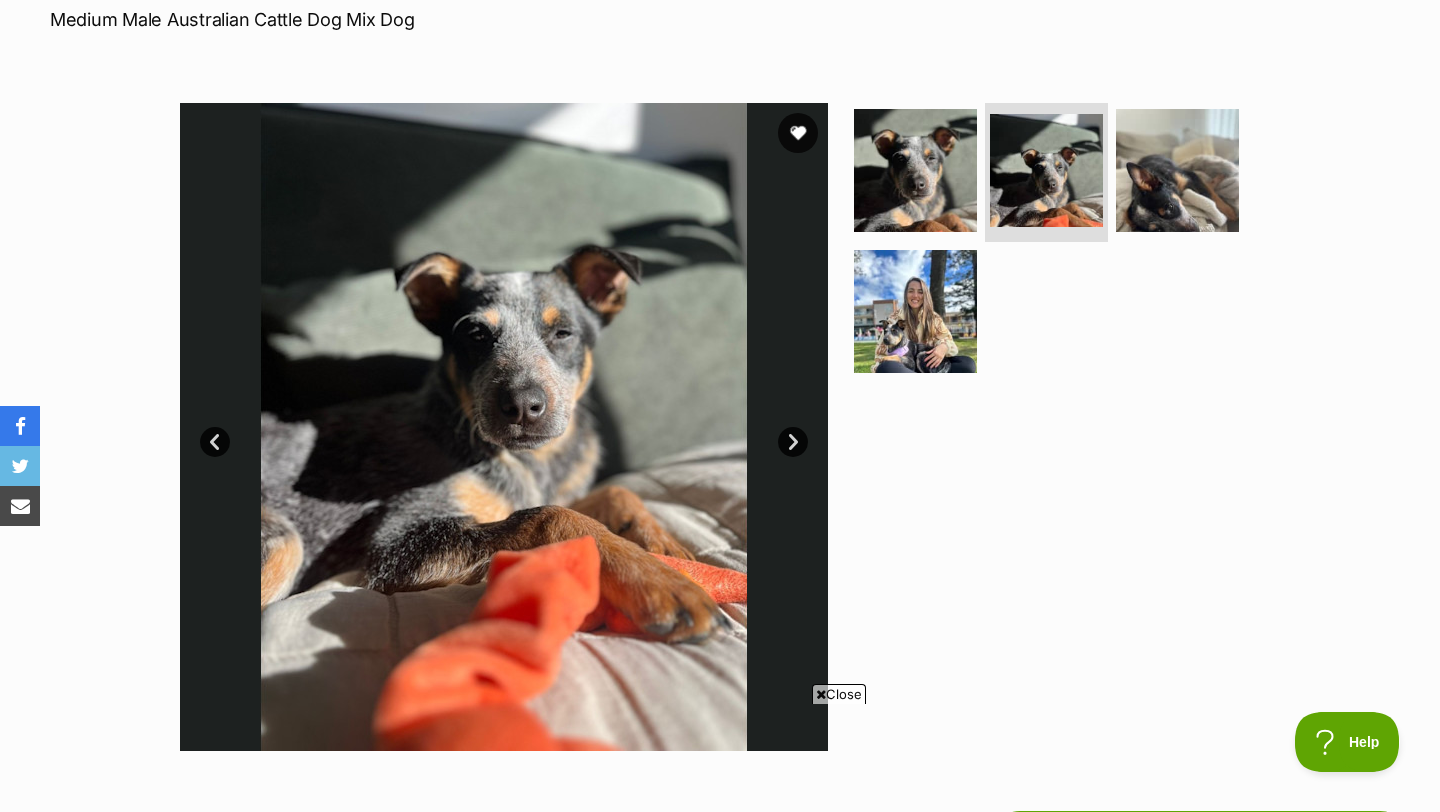 scroll, scrollTop: 0, scrollLeft: 0, axis: both 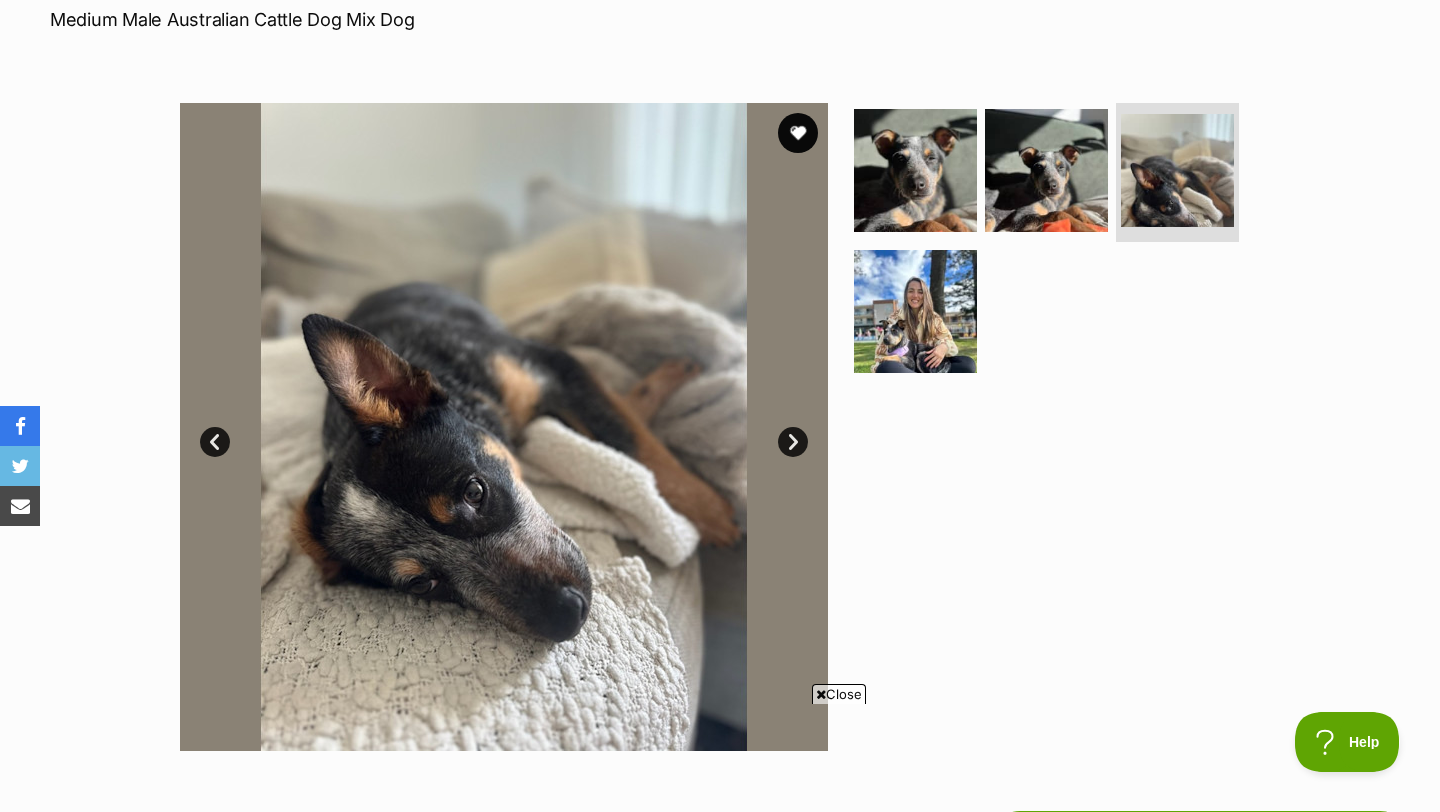 click on "Next" at bounding box center (793, 442) 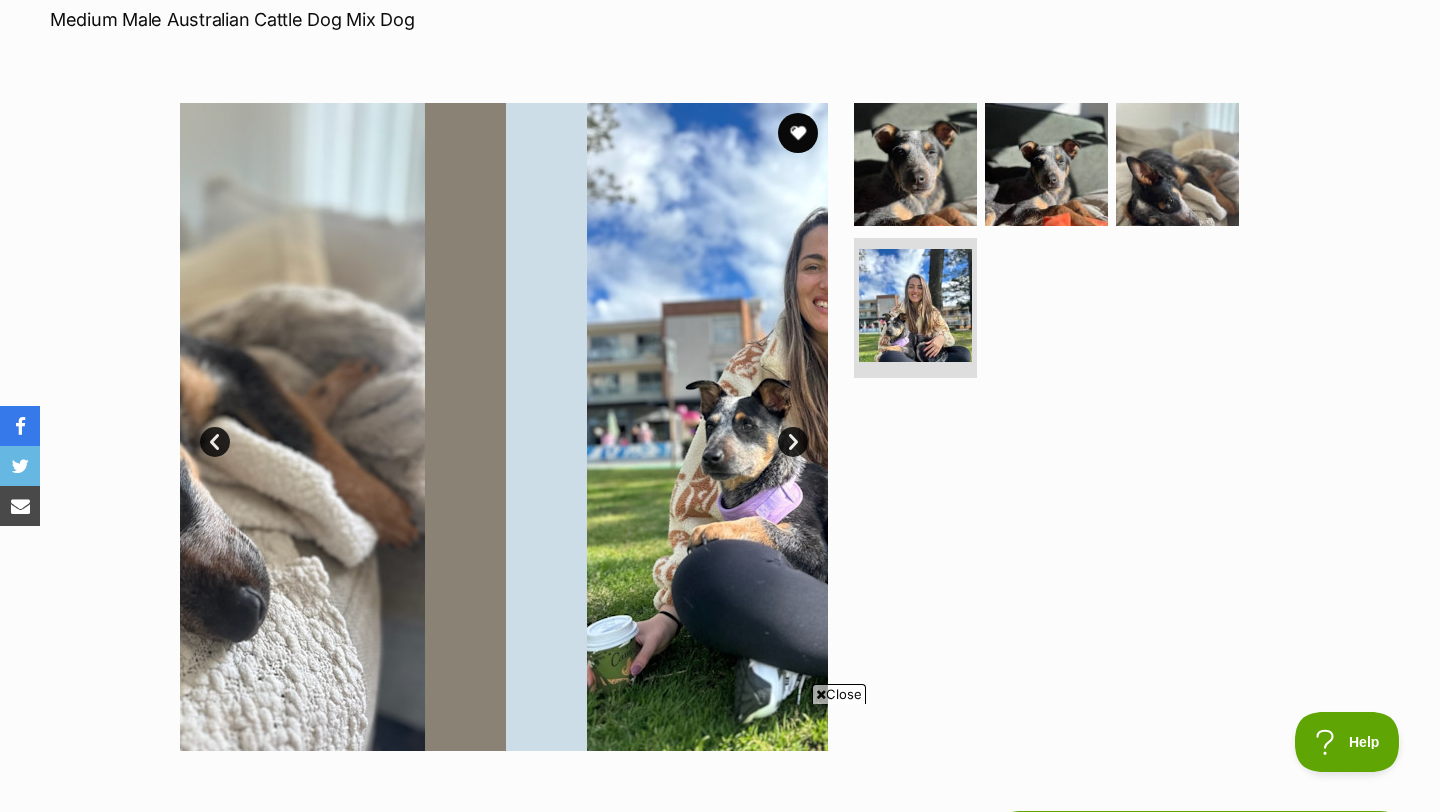 scroll, scrollTop: 0, scrollLeft: 0, axis: both 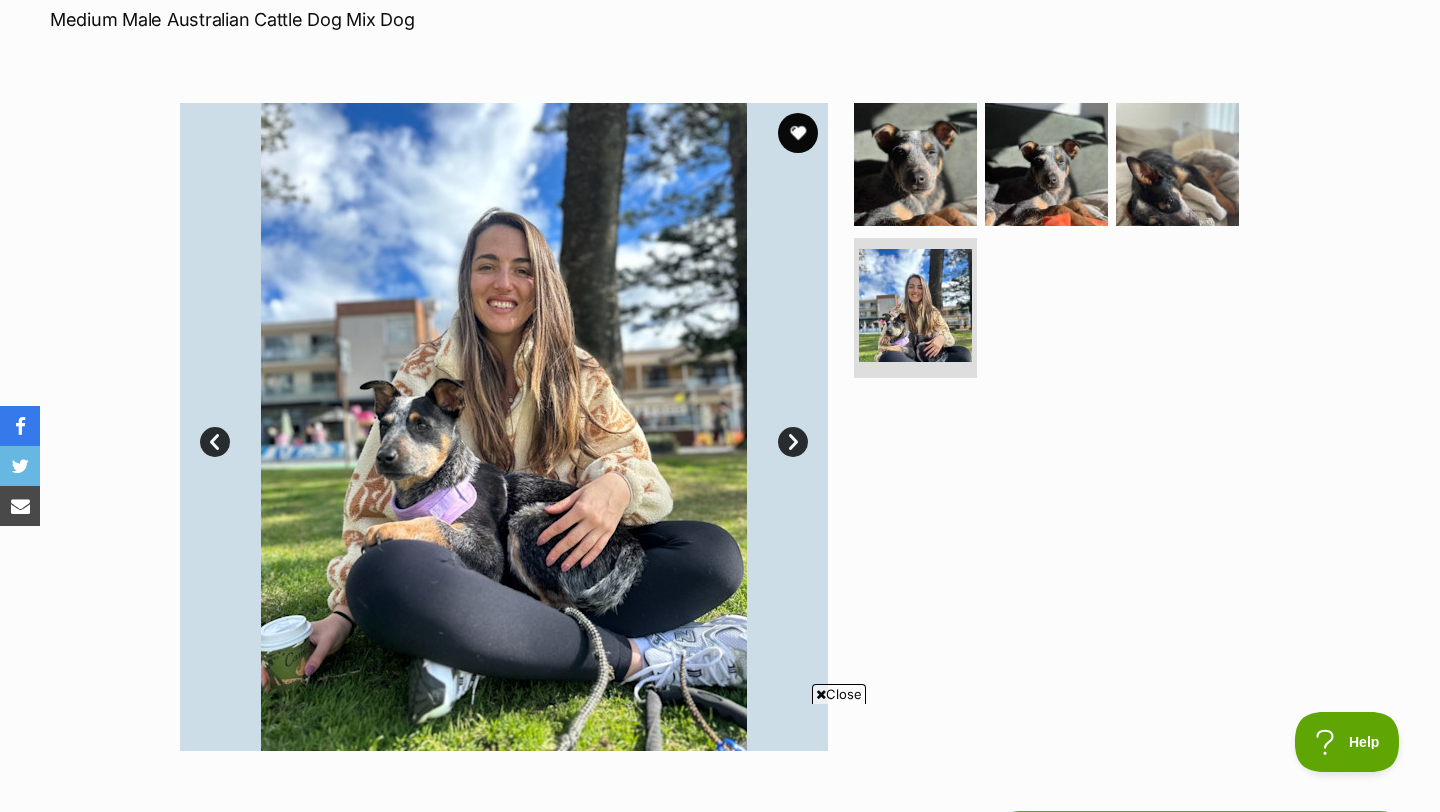click on "Next" at bounding box center (793, 442) 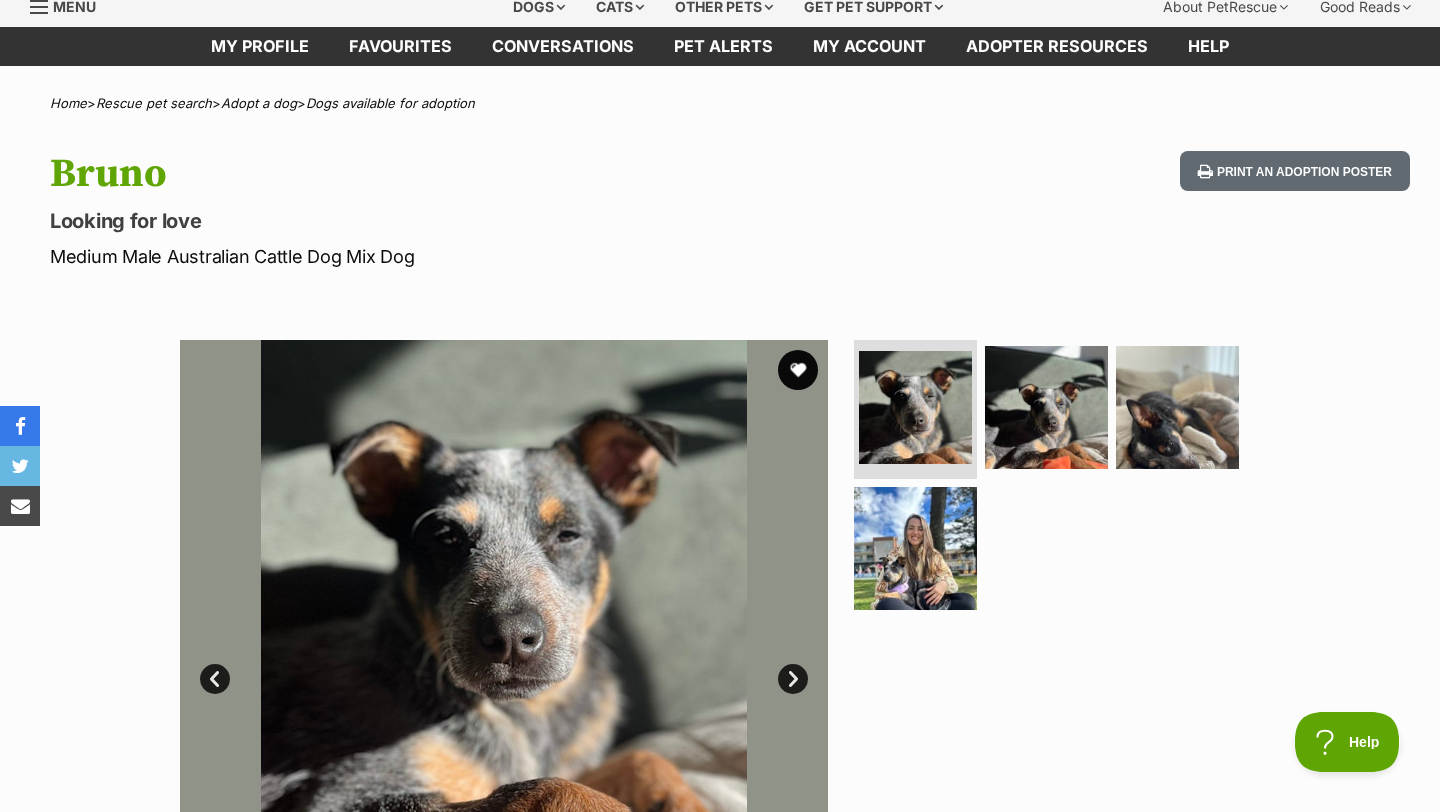 scroll, scrollTop: 0, scrollLeft: 0, axis: both 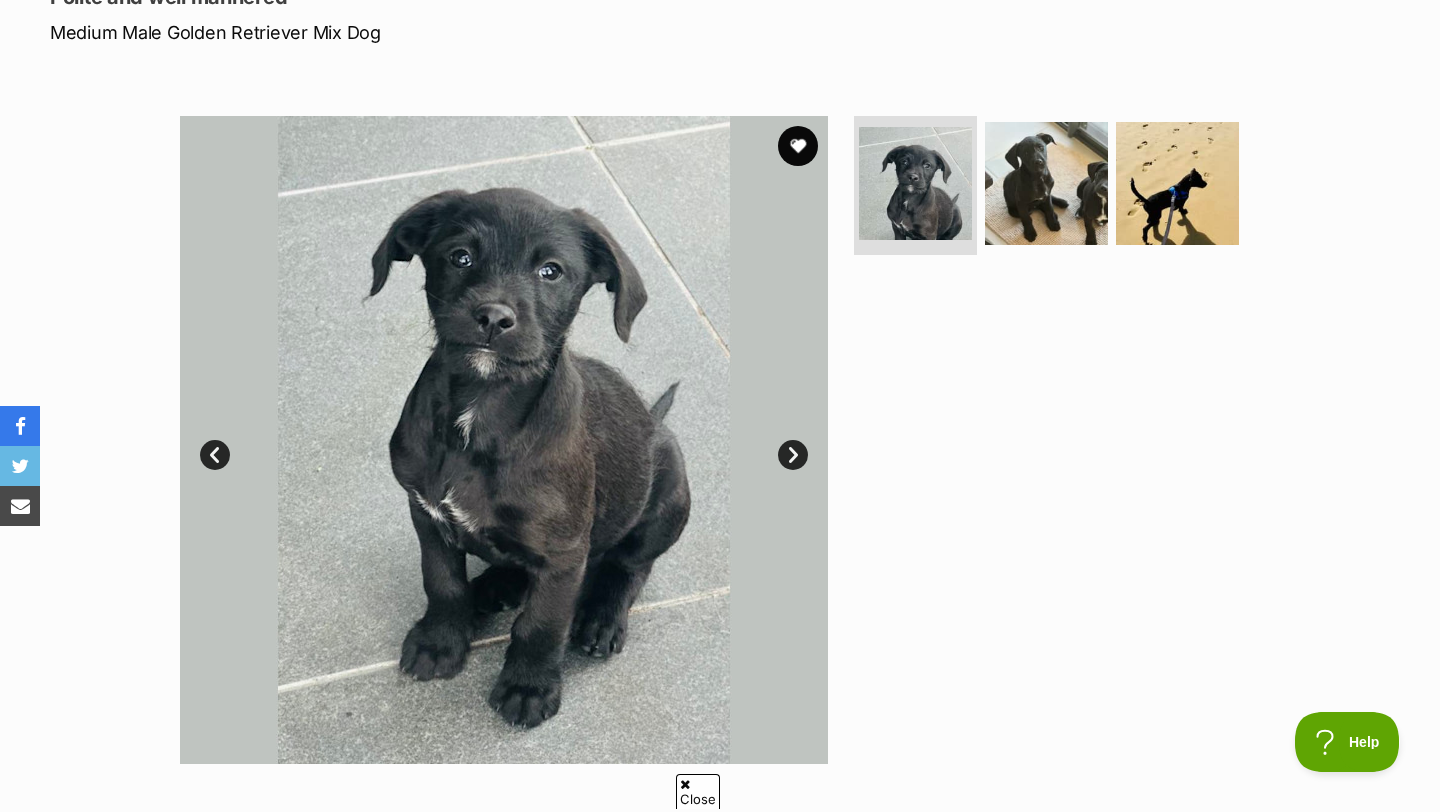 click on "Next" at bounding box center [793, 455] 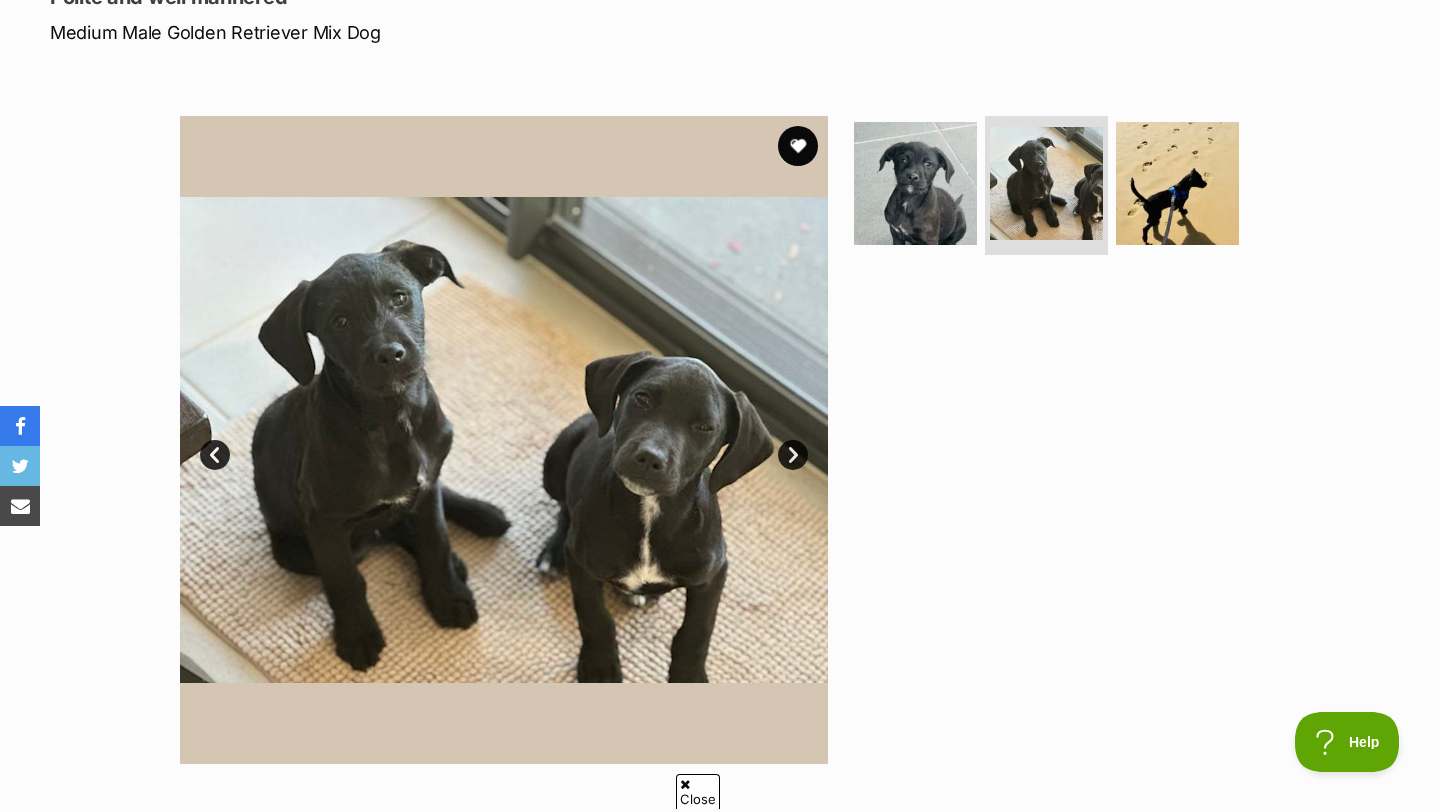 click on "Next" at bounding box center (793, 455) 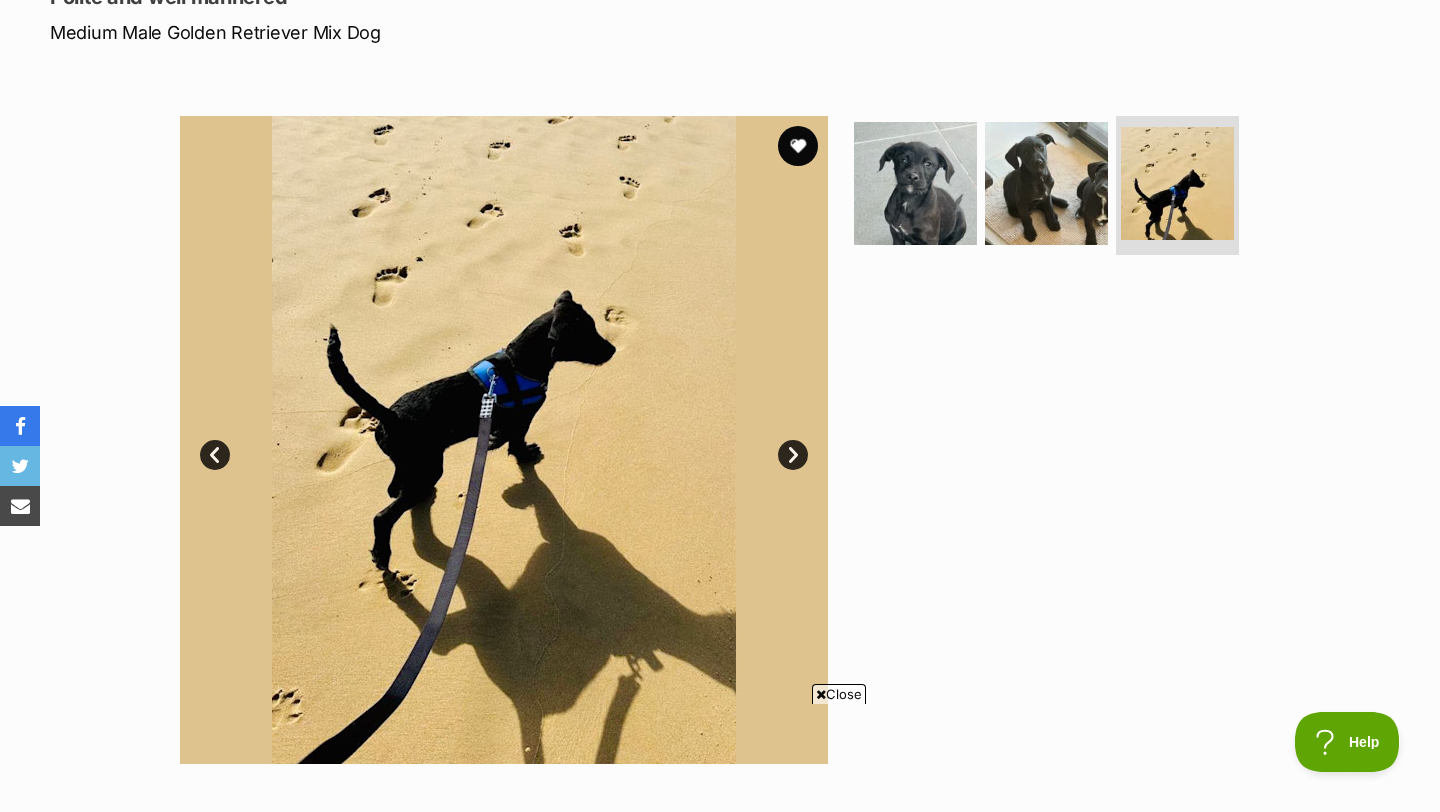 scroll, scrollTop: 0, scrollLeft: 0, axis: both 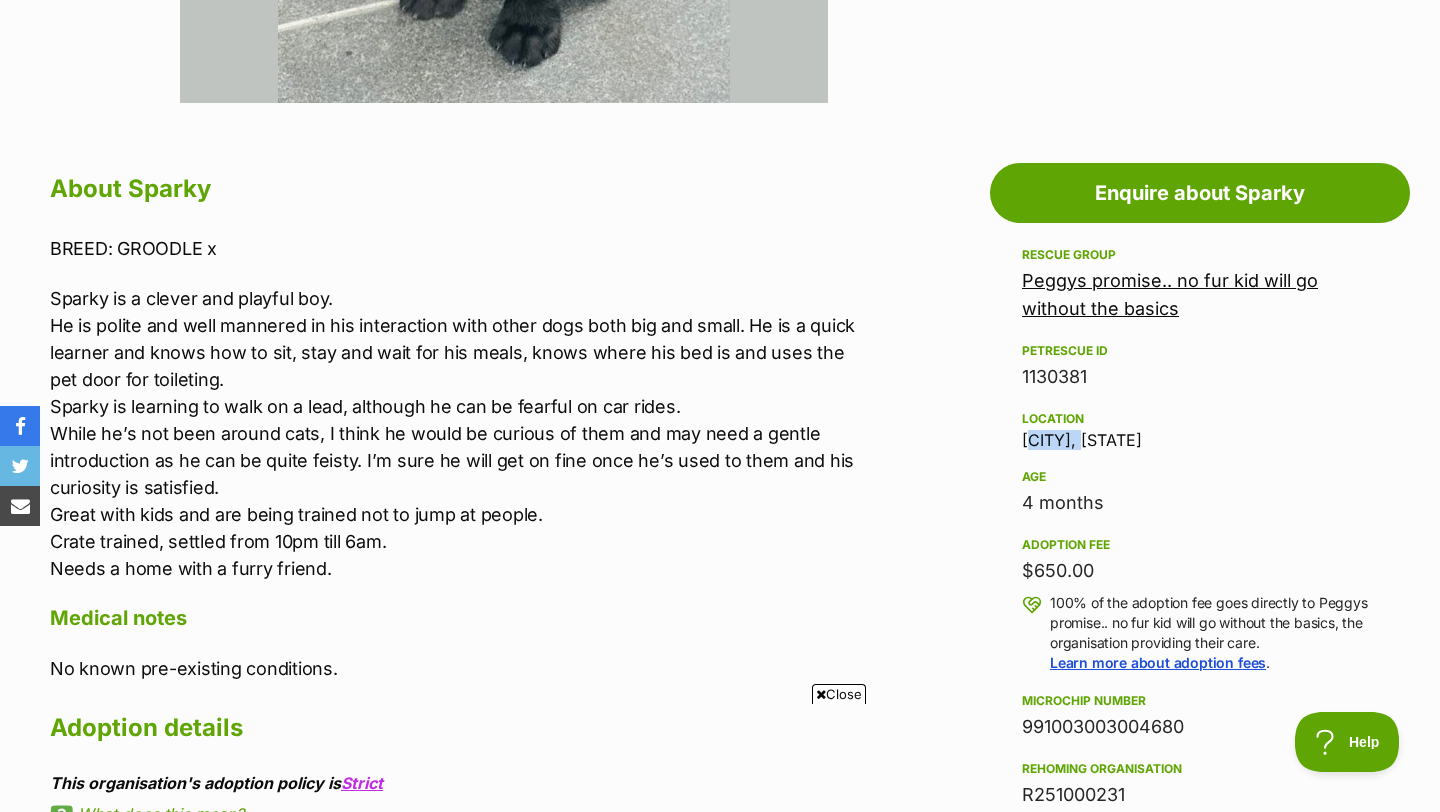 drag, startPoint x: 1020, startPoint y: 442, endPoint x: 1085, endPoint y: 440, distance: 65.03076 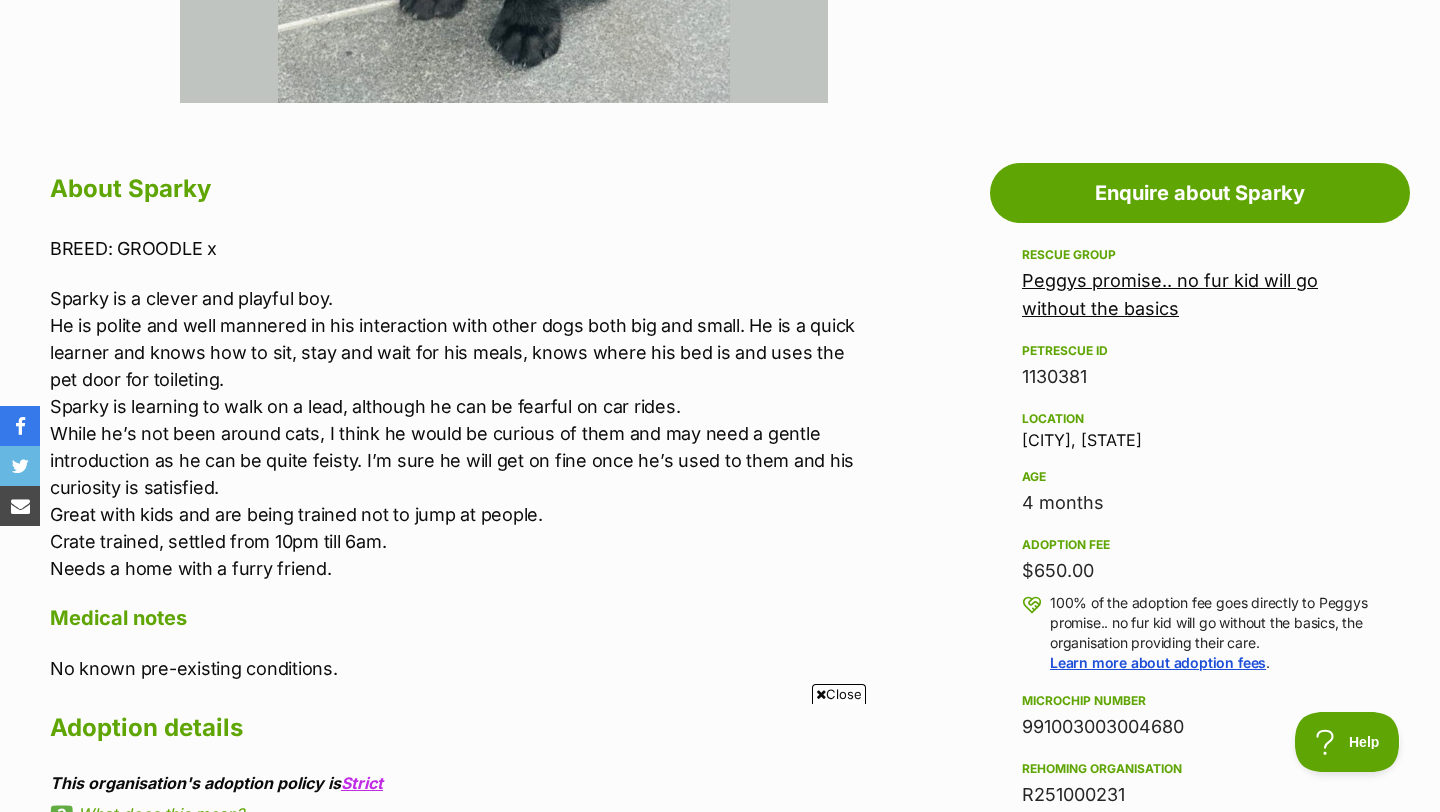 click on "Location
Gorokan, NSW" at bounding box center [1200, 428] 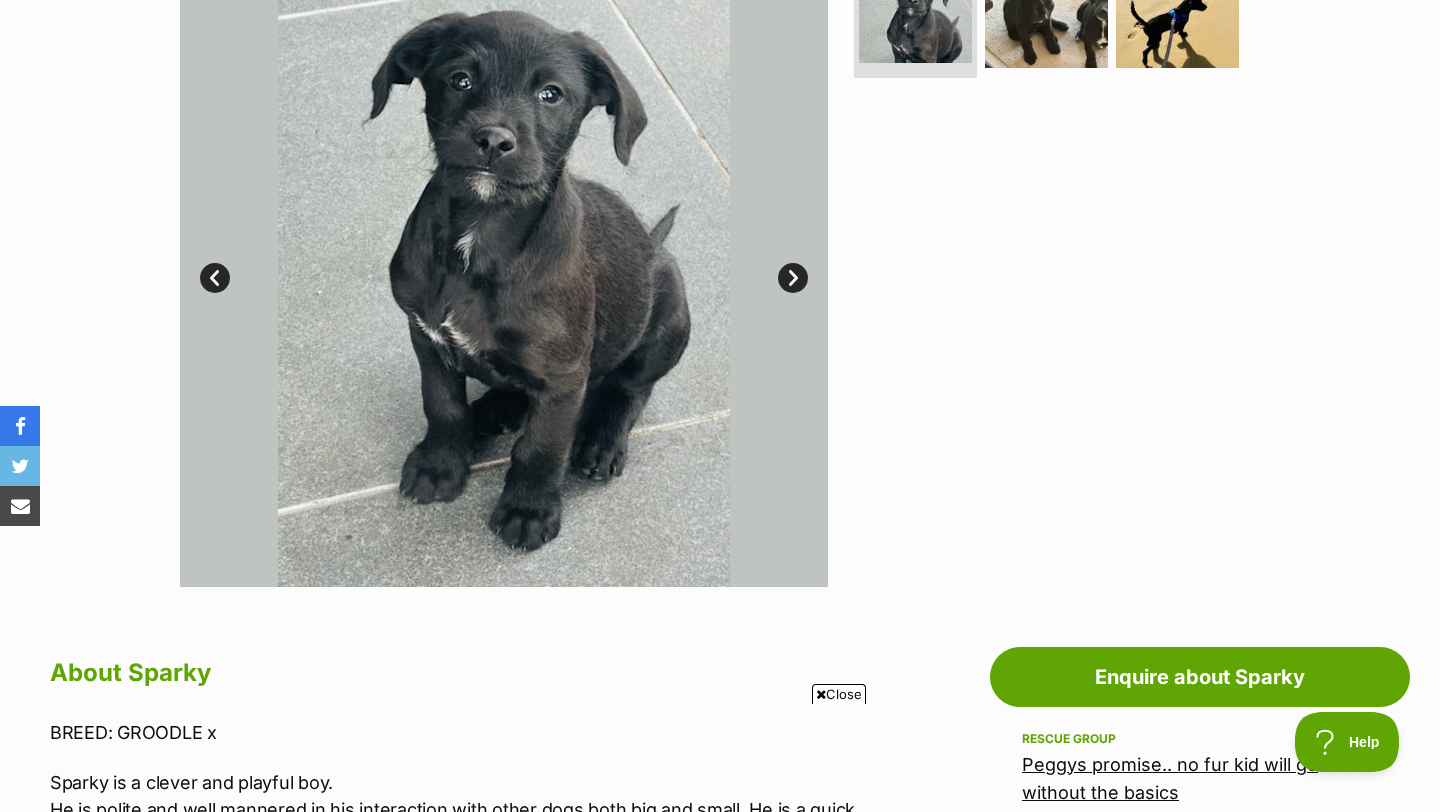 scroll, scrollTop: 449, scrollLeft: 0, axis: vertical 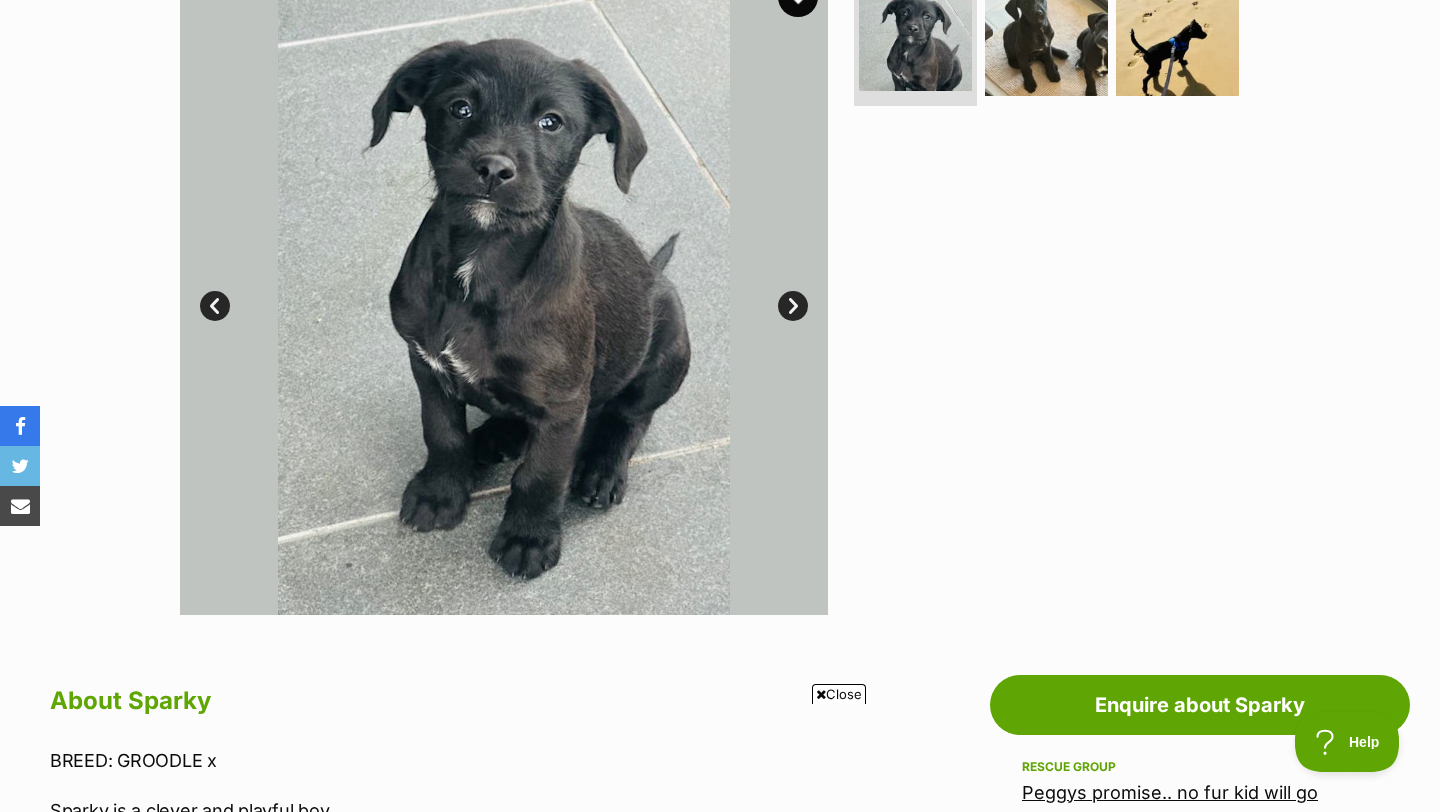 click on "Next" at bounding box center [793, 306] 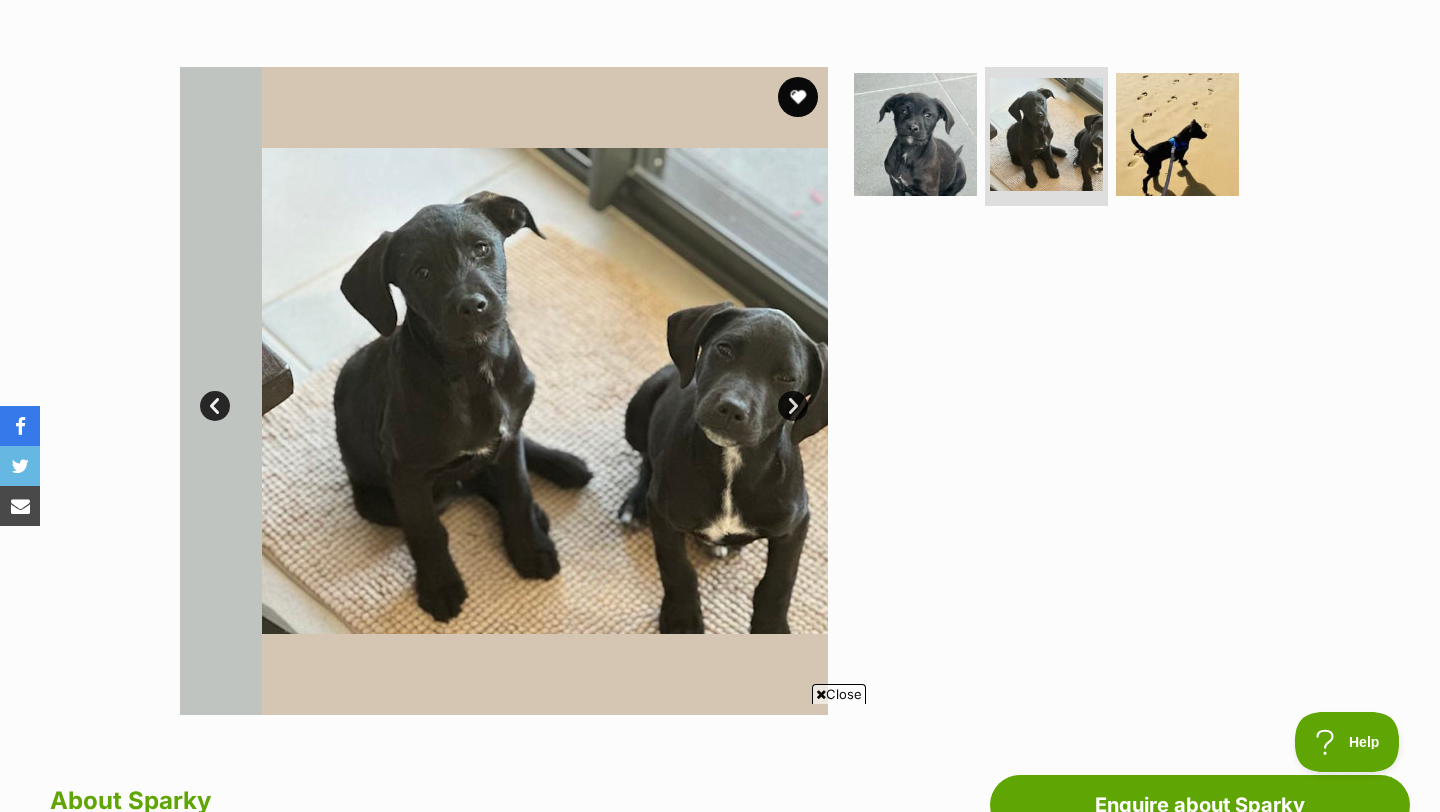 scroll, scrollTop: 319, scrollLeft: 0, axis: vertical 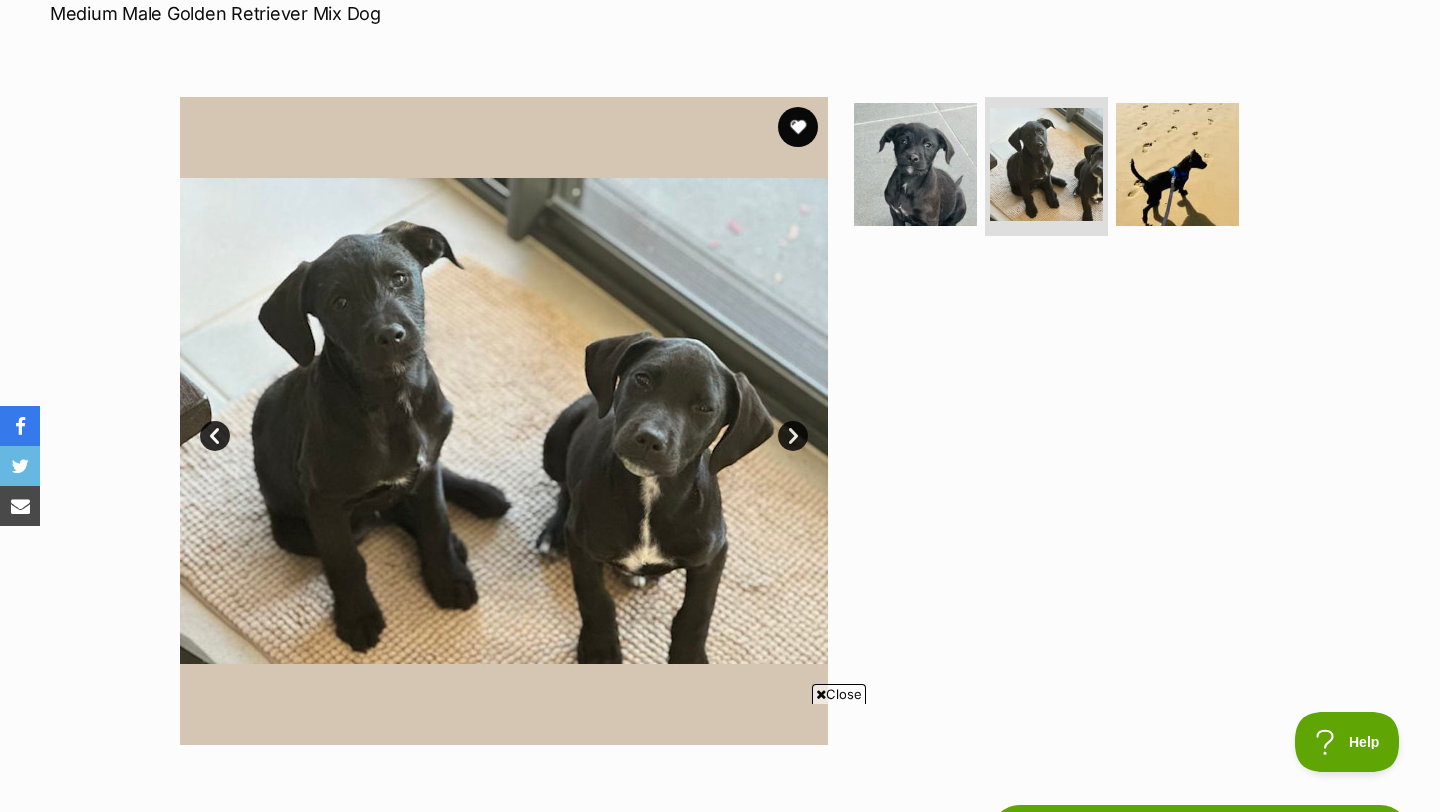 click on "Next" at bounding box center (793, 436) 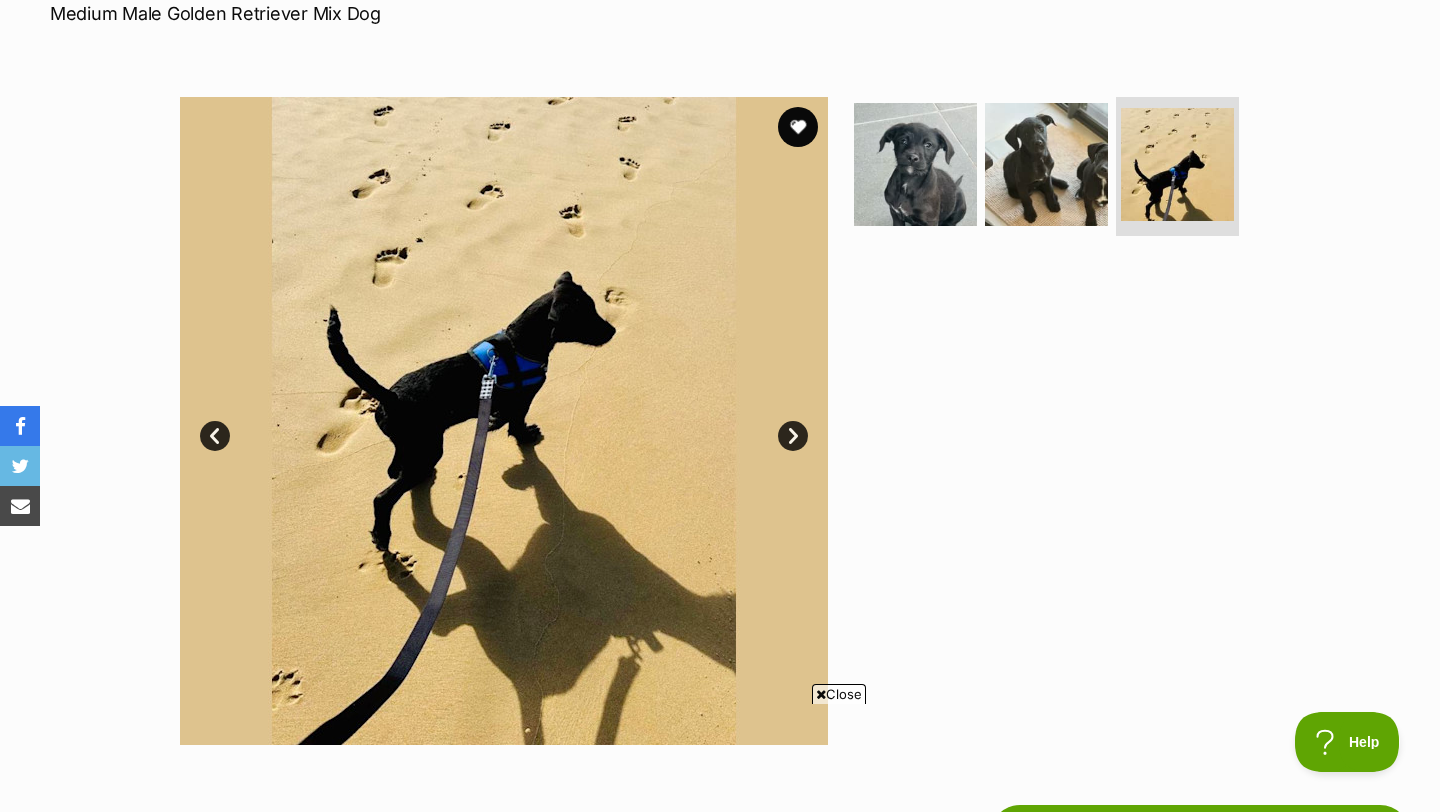 click on "Next" at bounding box center (793, 436) 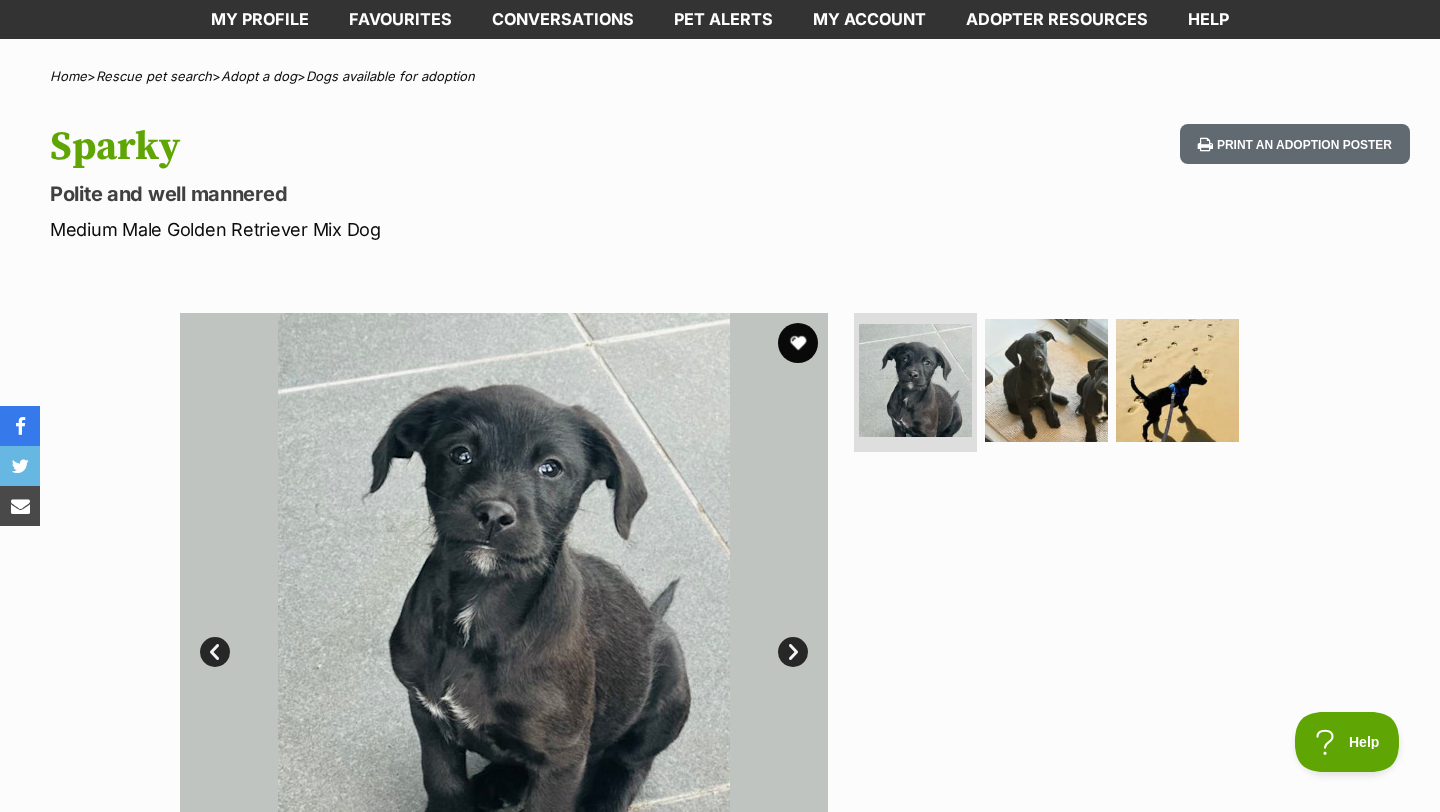 scroll, scrollTop: 0, scrollLeft: 0, axis: both 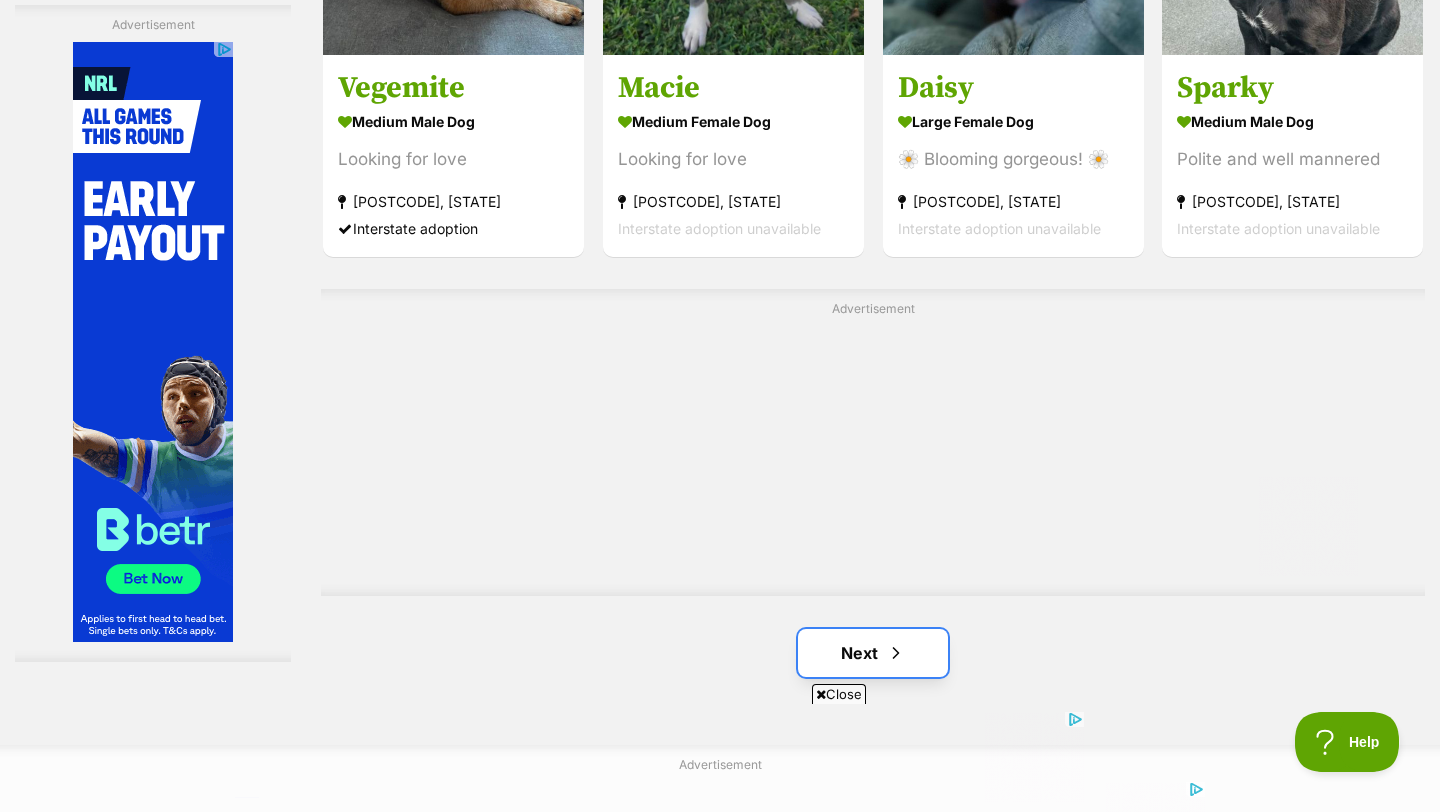 click on "Next" at bounding box center [873, 653] 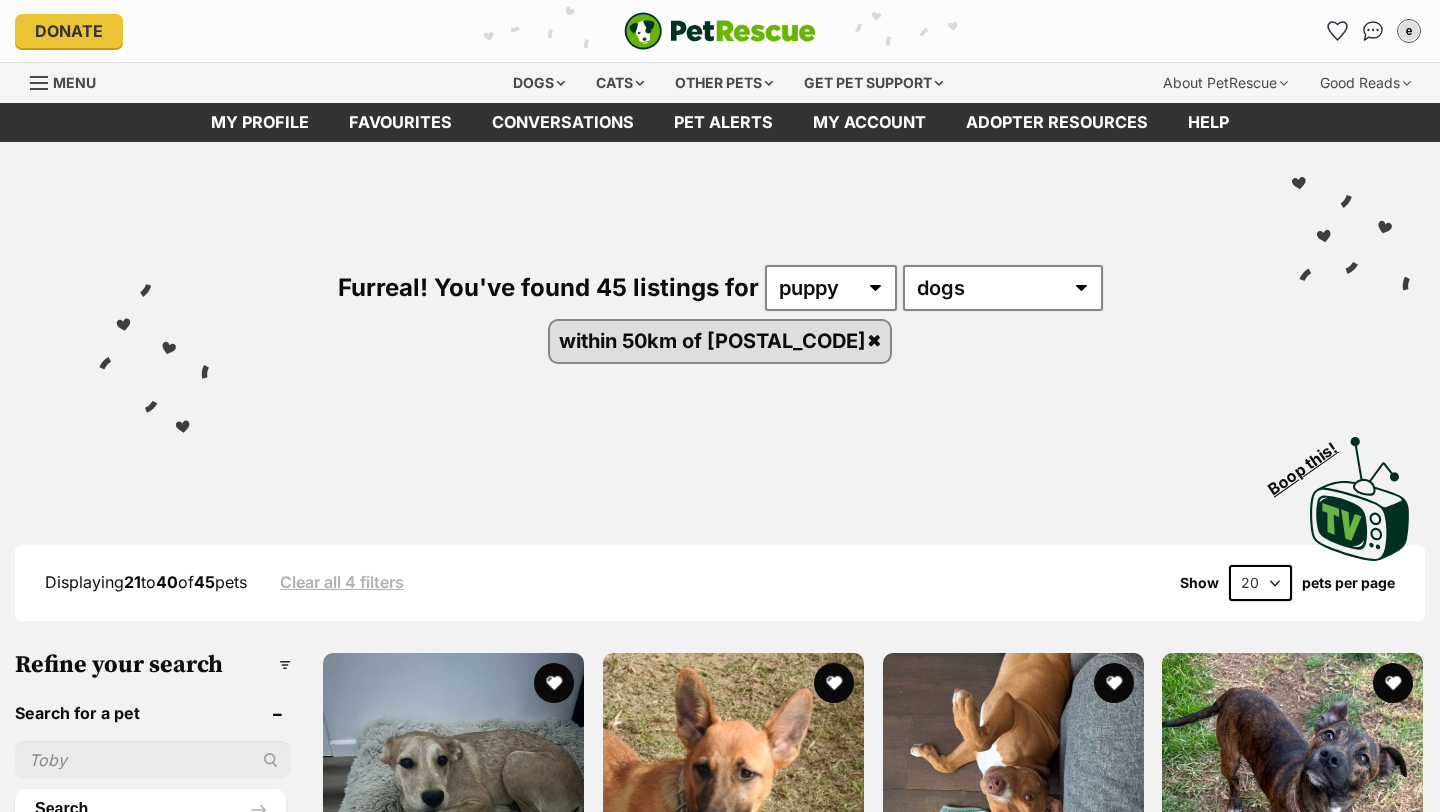 scroll, scrollTop: 0, scrollLeft: 0, axis: both 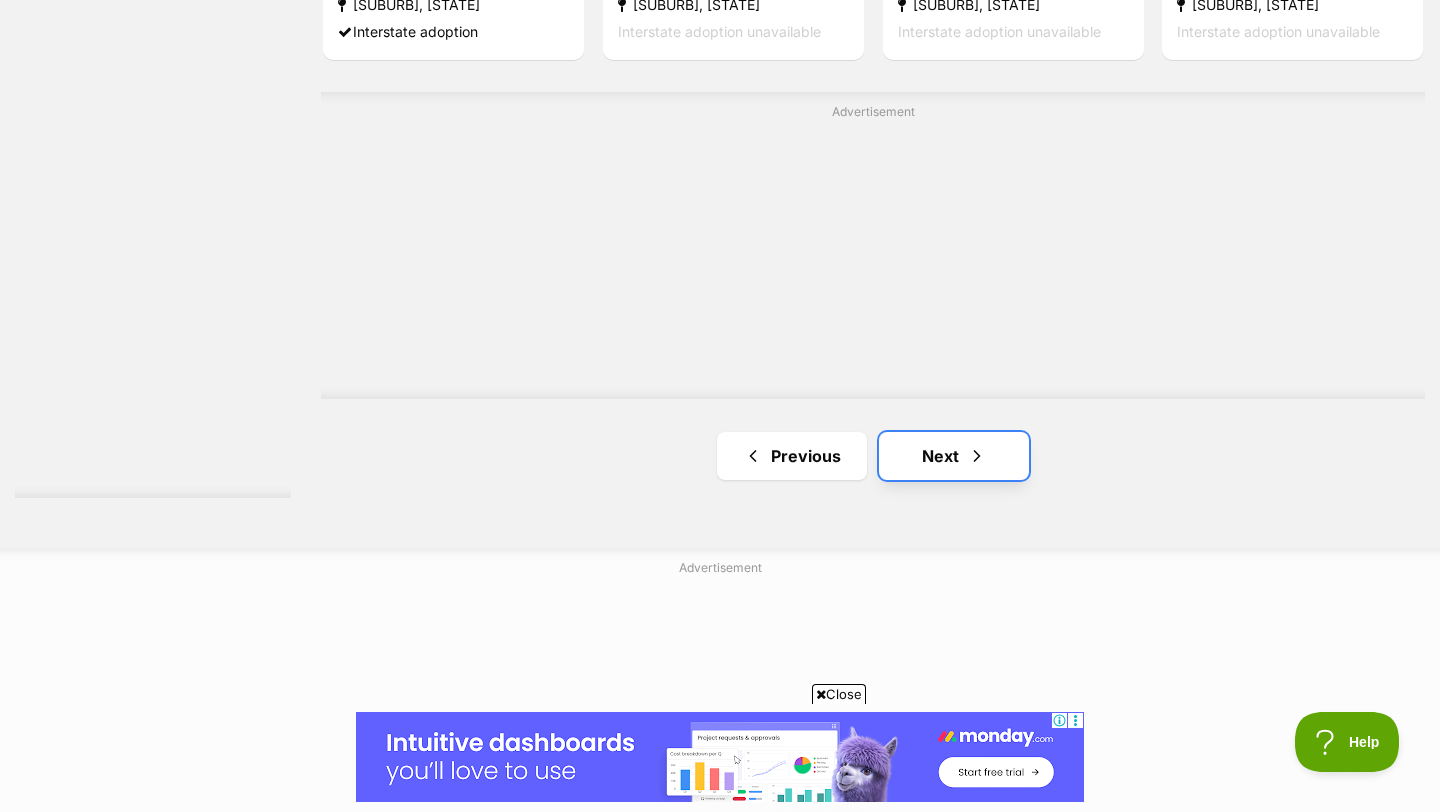 click at bounding box center (977, 456) 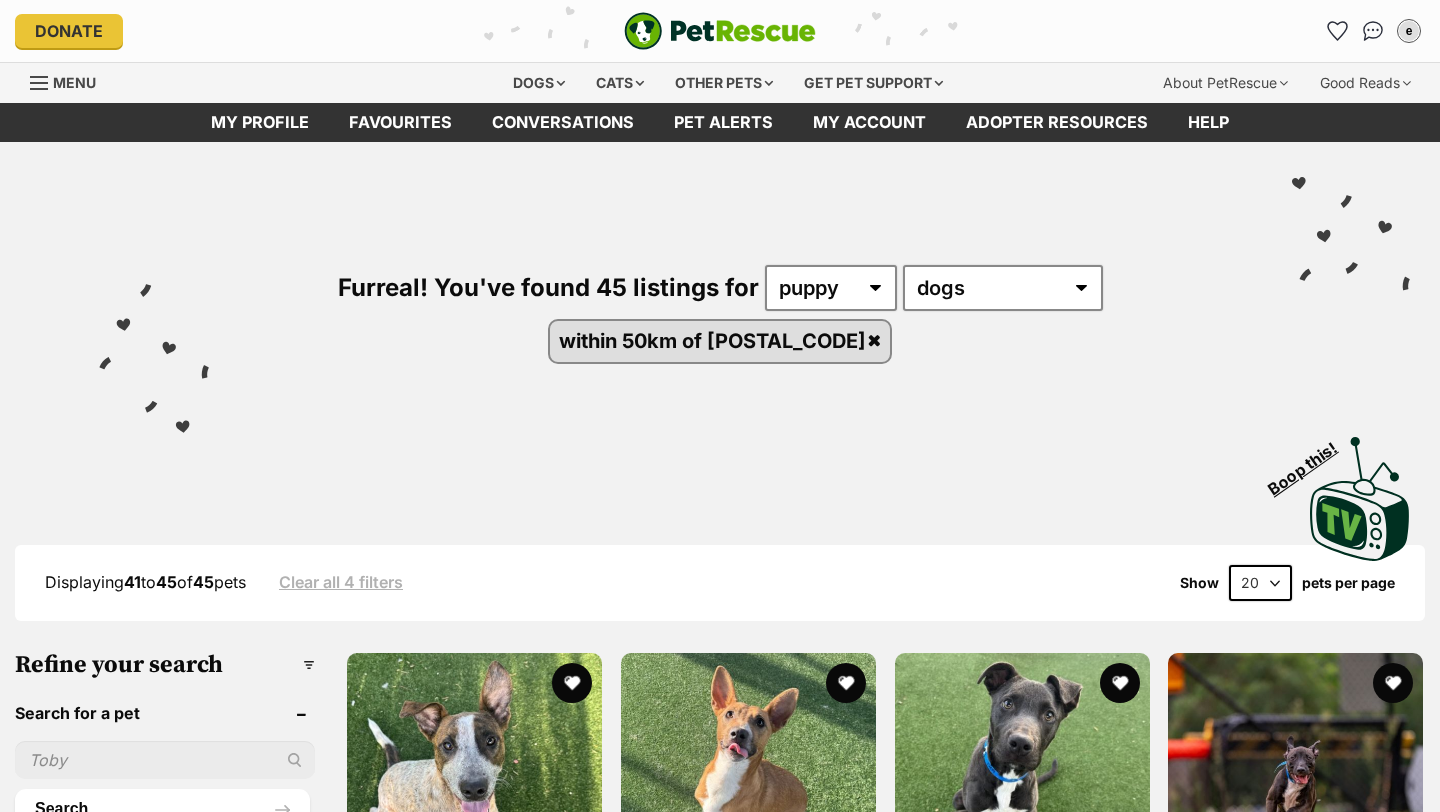 scroll, scrollTop: 0, scrollLeft: 0, axis: both 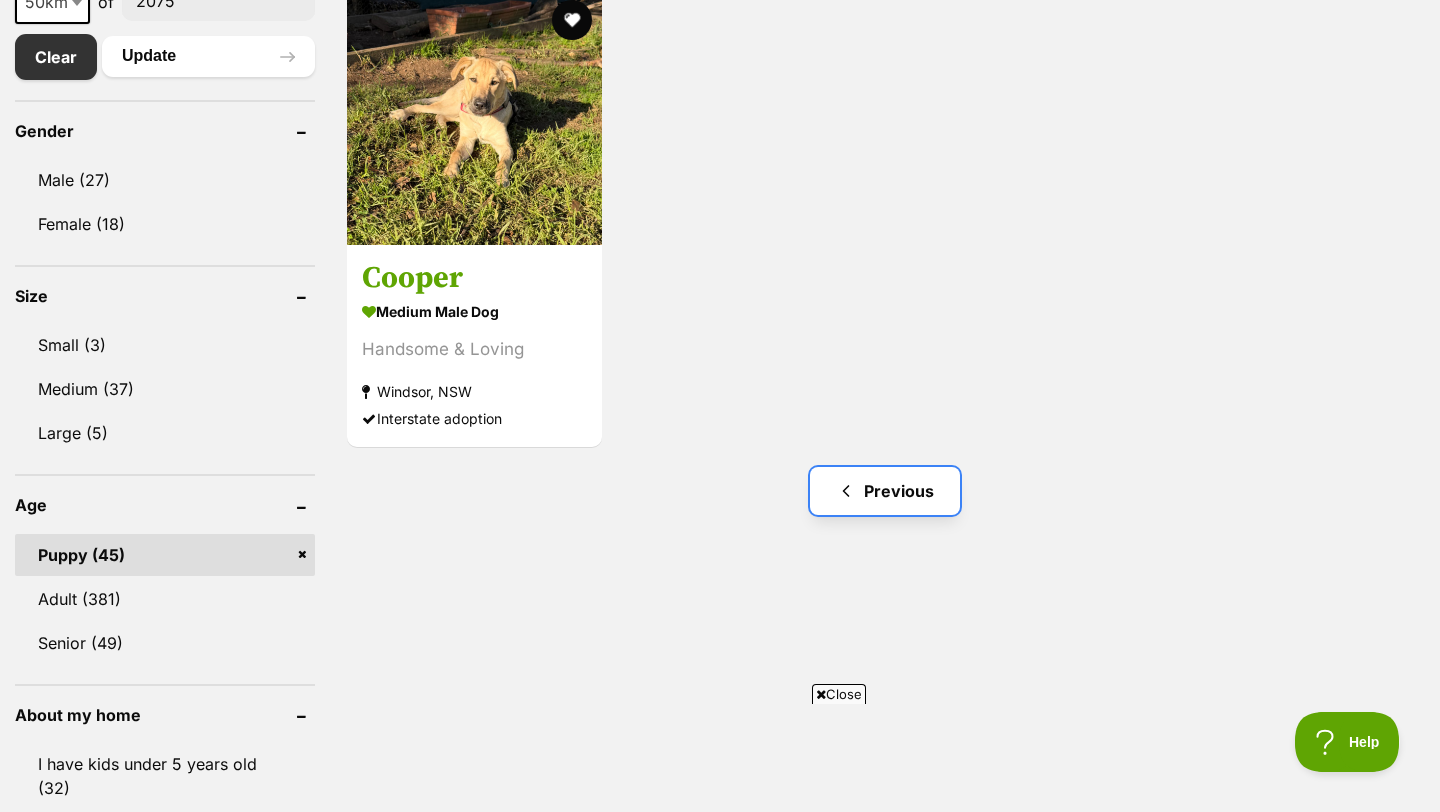 click on "Previous" at bounding box center [885, 491] 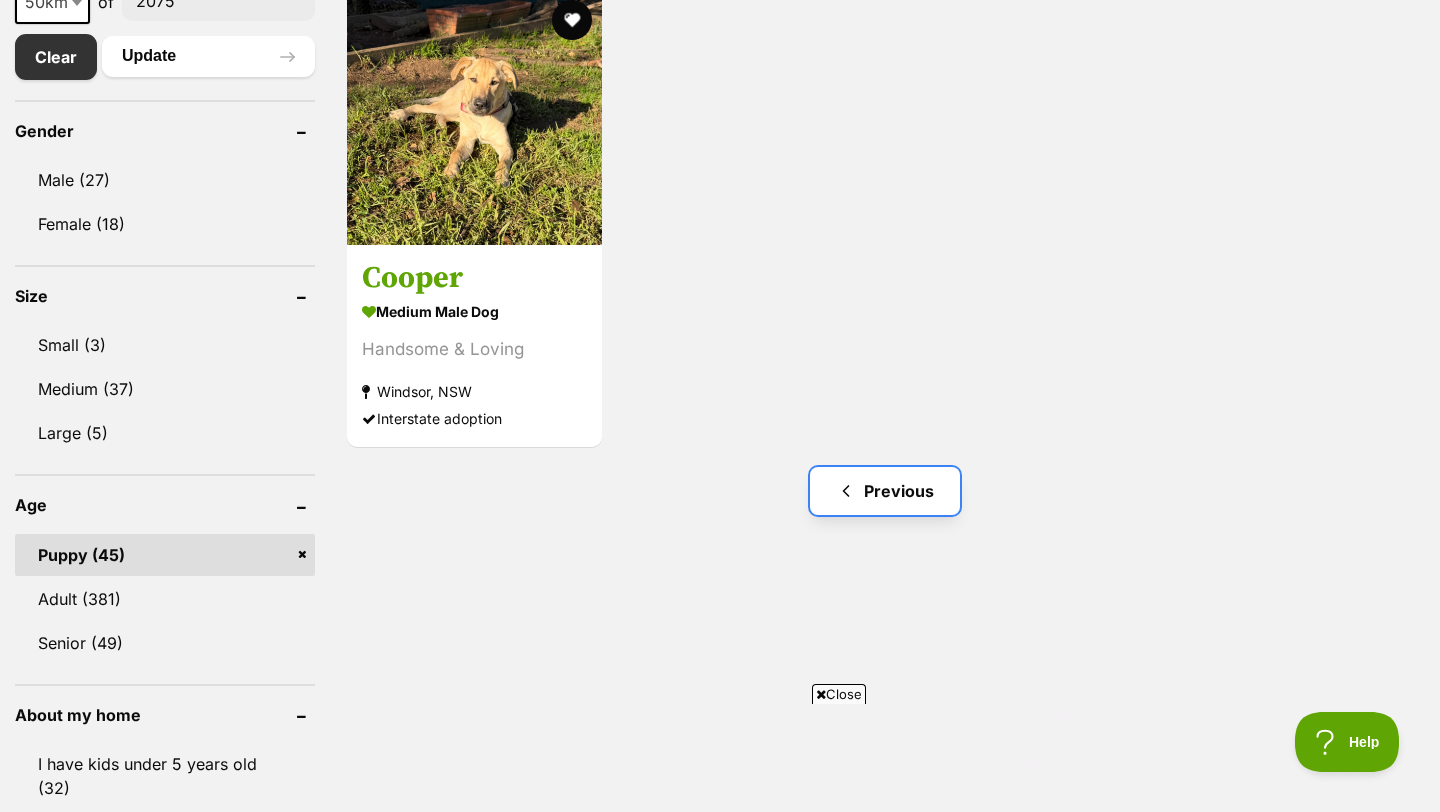 scroll, scrollTop: 0, scrollLeft: 0, axis: both 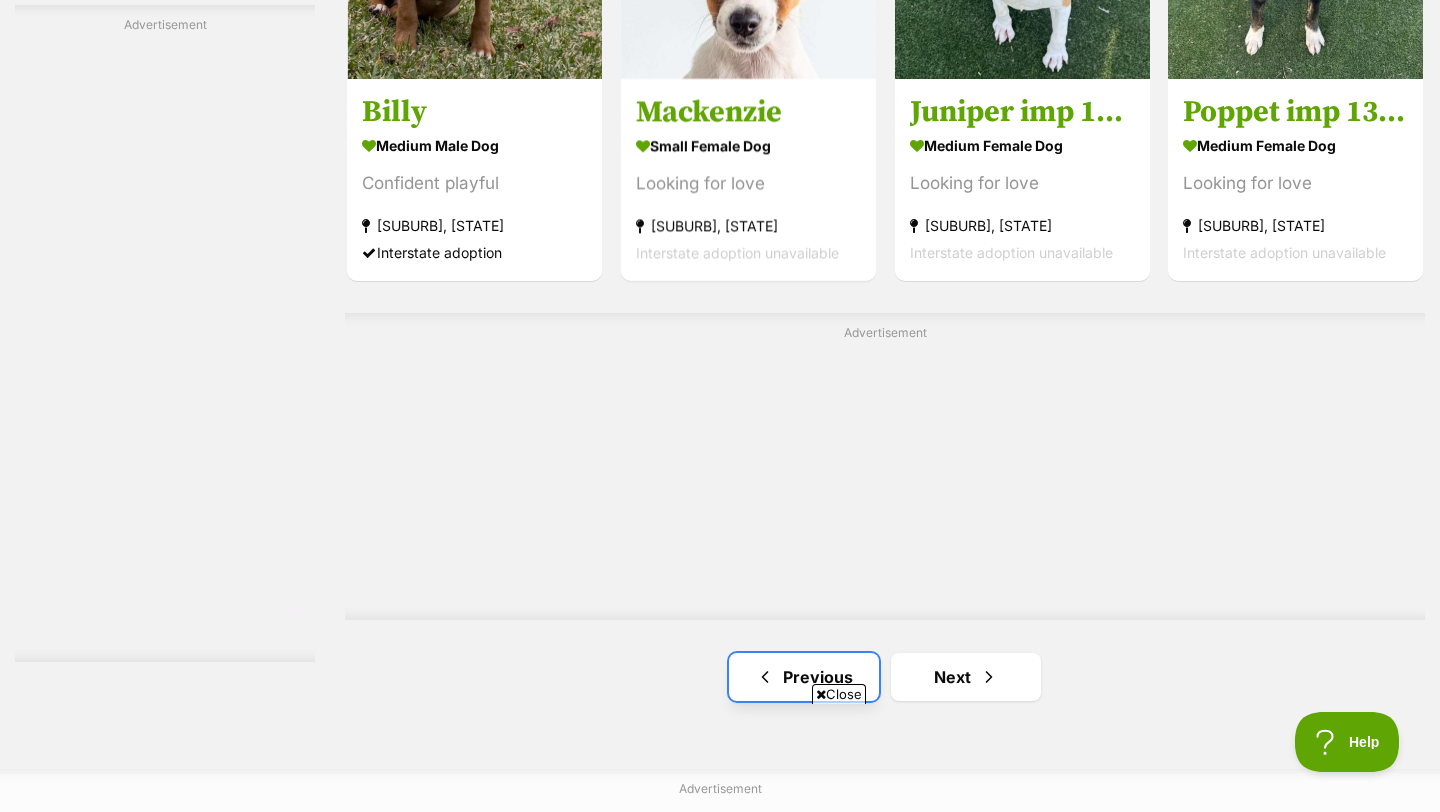 click on "Previous" at bounding box center [804, 677] 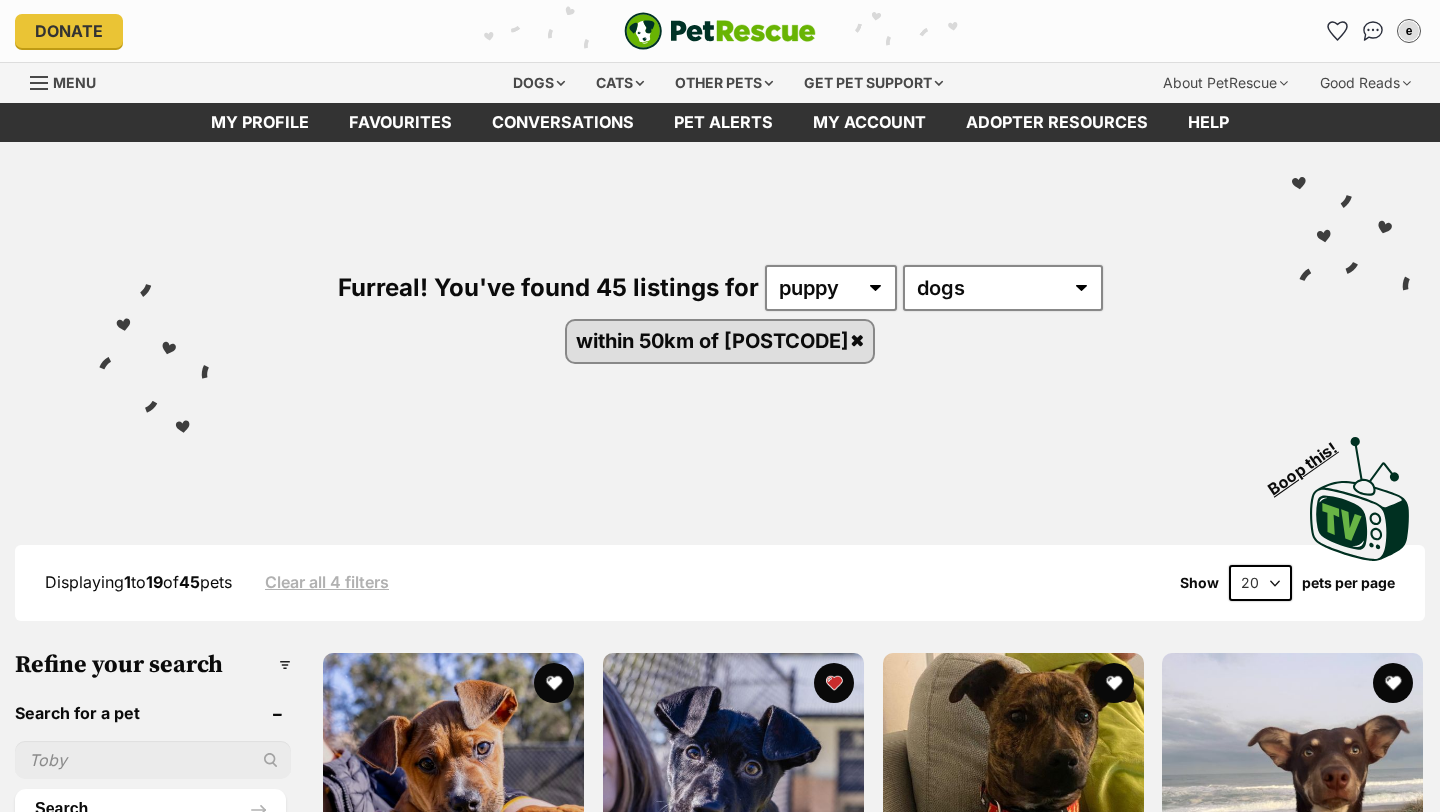 scroll, scrollTop: 0, scrollLeft: 0, axis: both 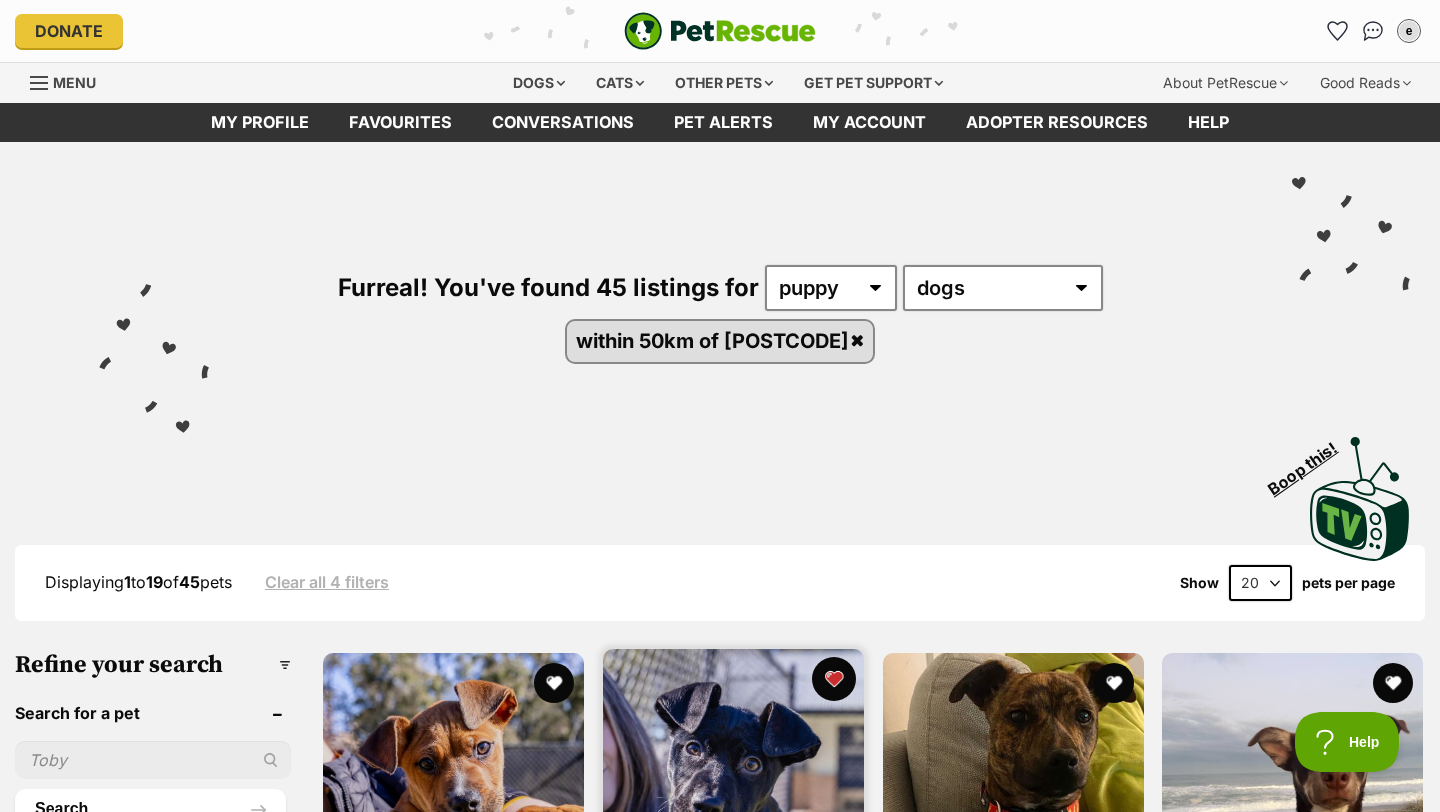 click at bounding box center [834, 679] 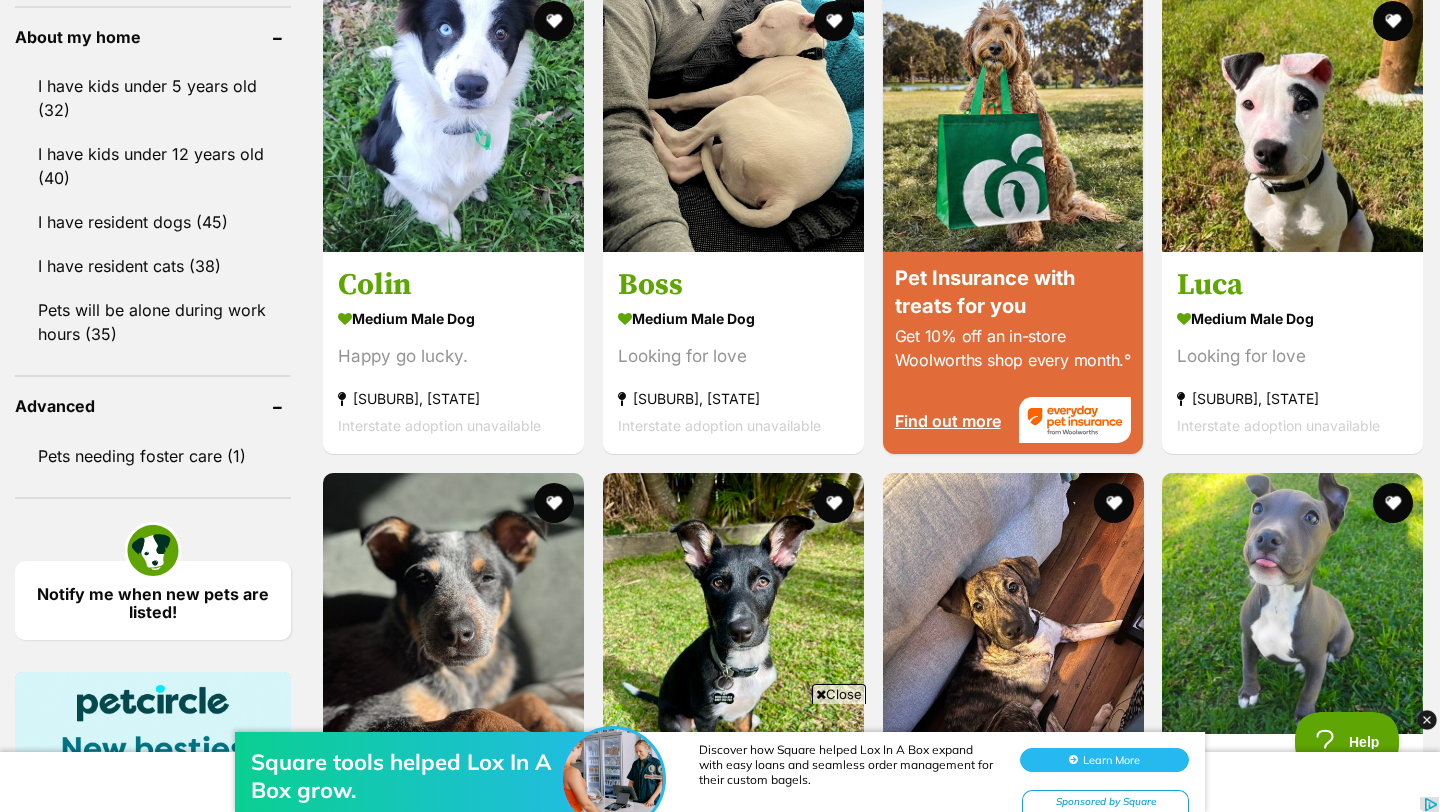 scroll, scrollTop: 1943, scrollLeft: 0, axis: vertical 